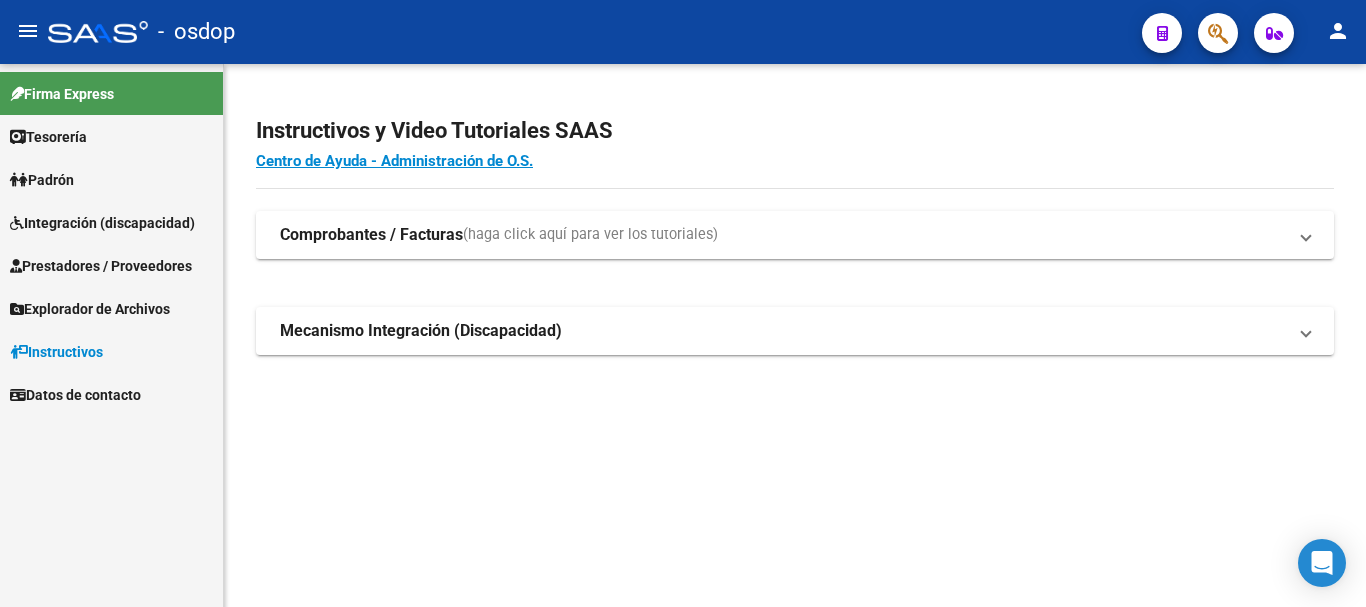 scroll, scrollTop: 0, scrollLeft: 0, axis: both 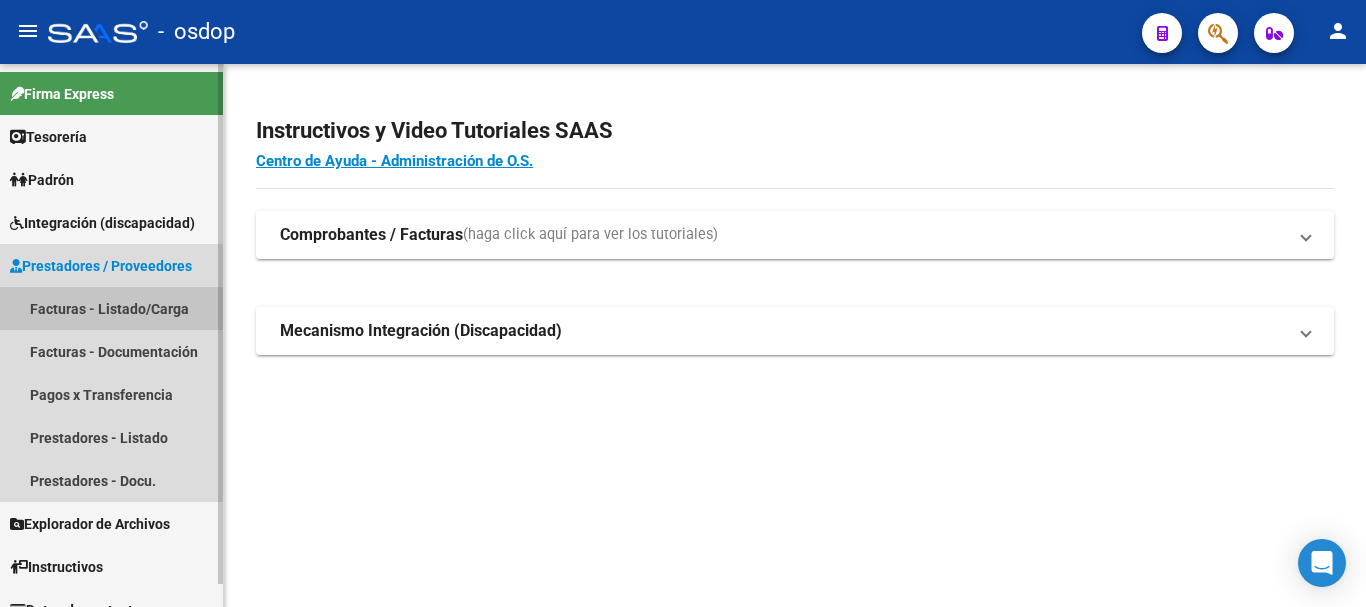 click on "Facturas - Listado/Carga" at bounding box center (111, 308) 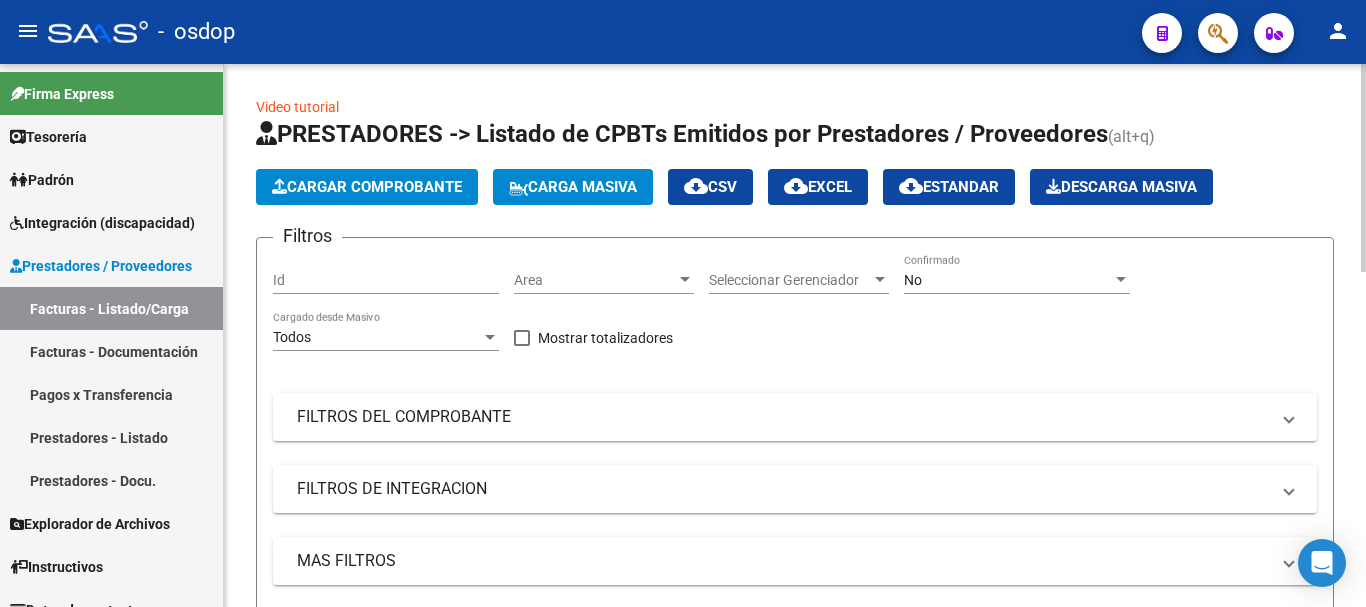 scroll, scrollTop: 100, scrollLeft: 0, axis: vertical 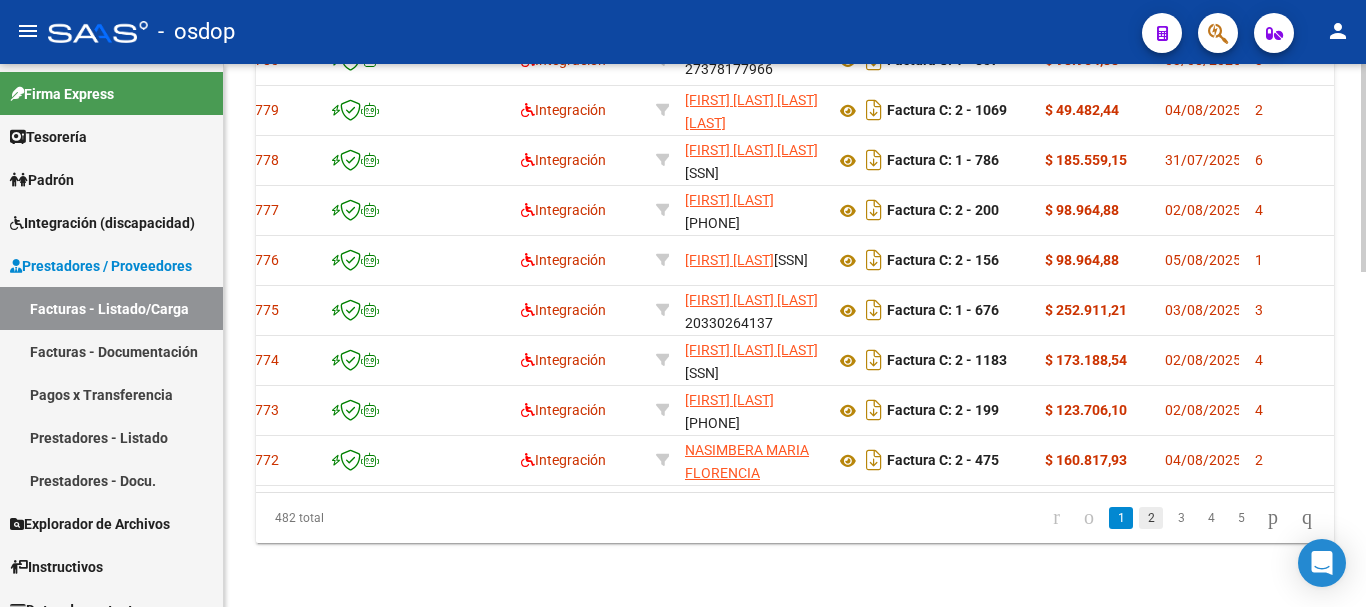 click on "2" 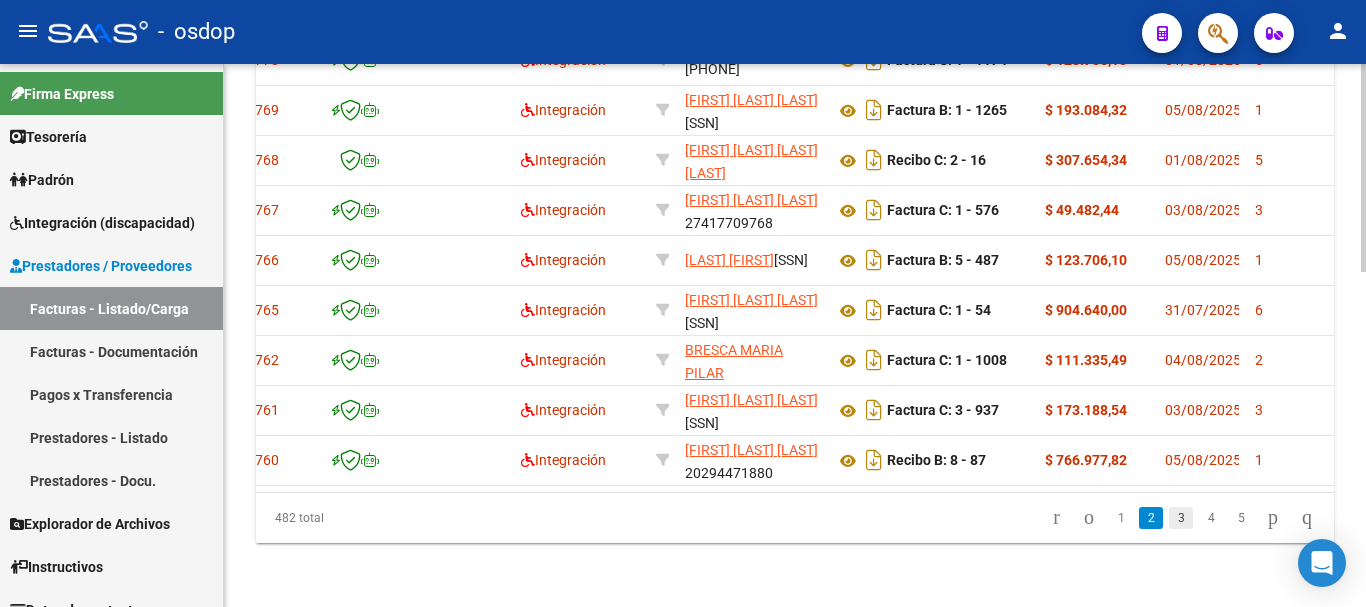 scroll, scrollTop: 4, scrollLeft: 0, axis: vertical 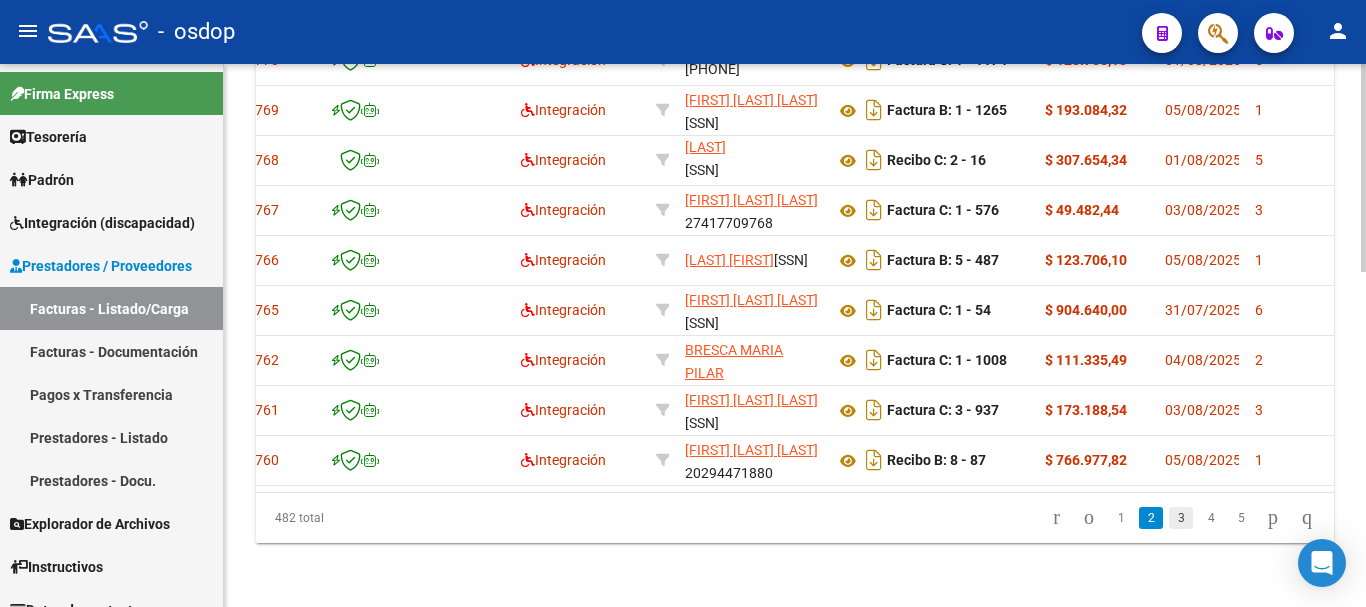 click on "3" 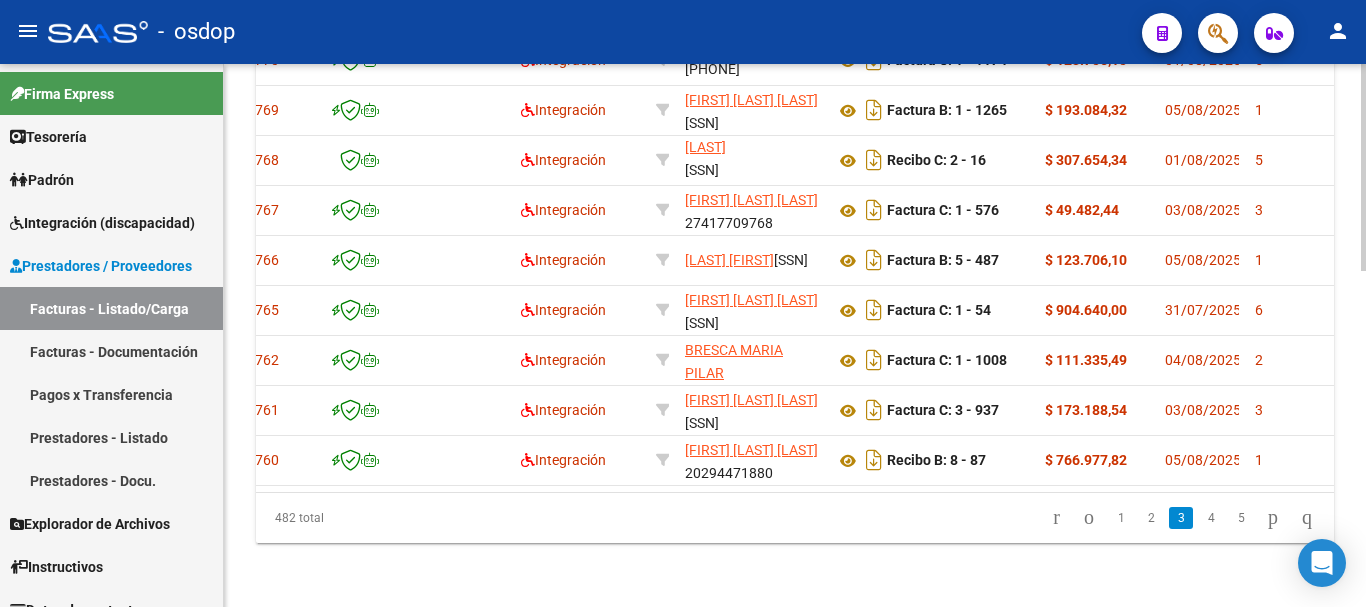 scroll, scrollTop: 4, scrollLeft: 0, axis: vertical 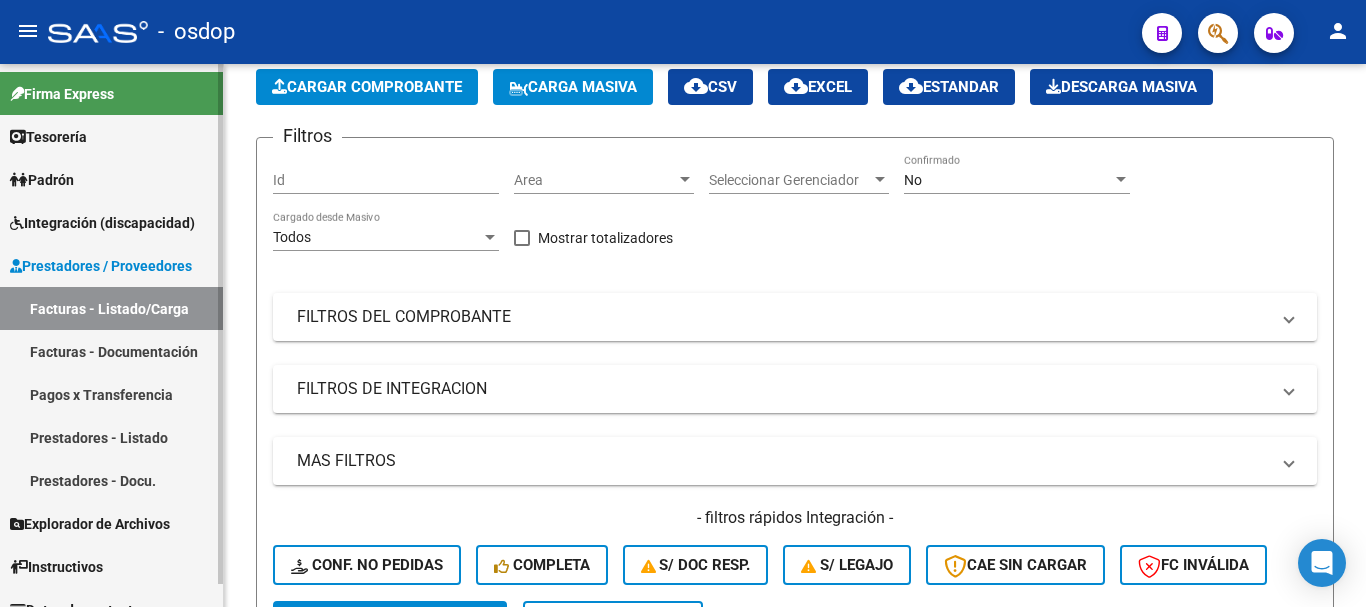 click on "Facturas - Documentación" at bounding box center (111, 351) 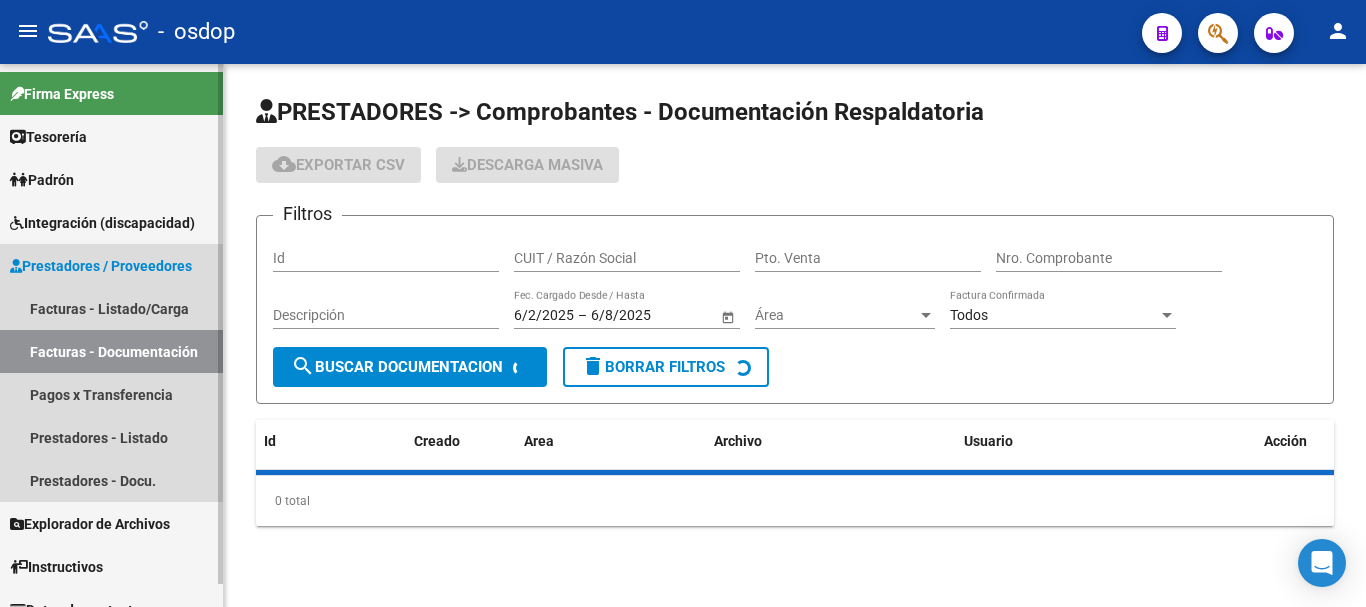 scroll, scrollTop: 0, scrollLeft: 0, axis: both 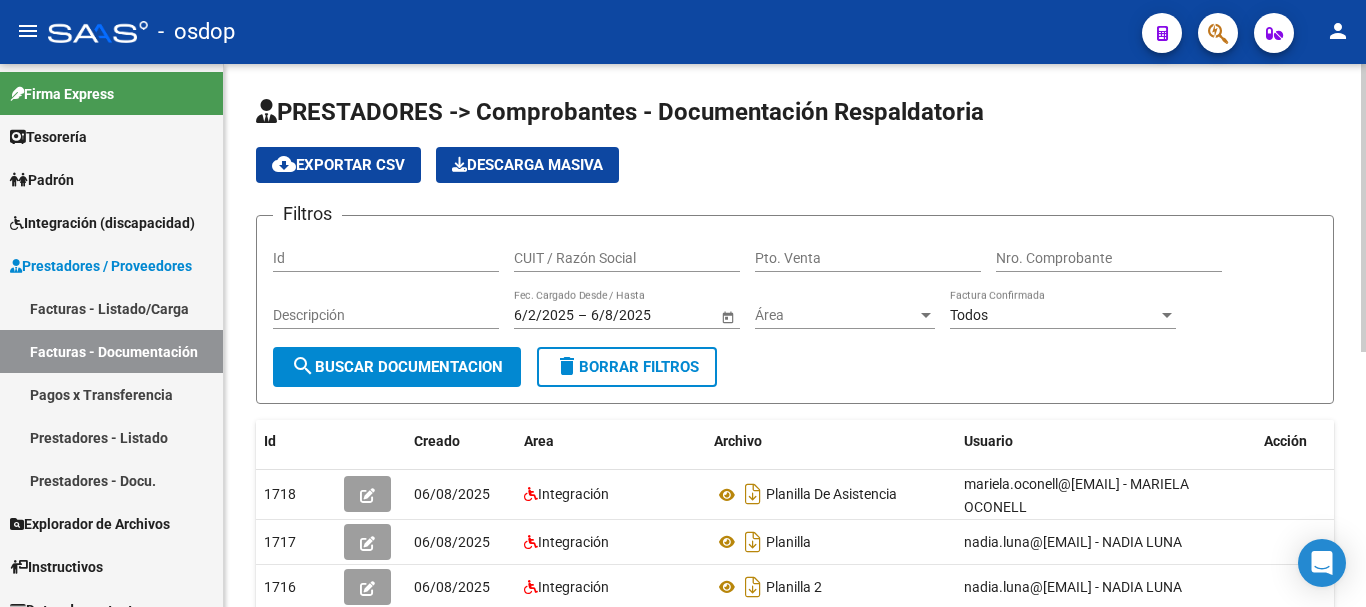click on "CUIT / Razón Social" at bounding box center [627, 258] 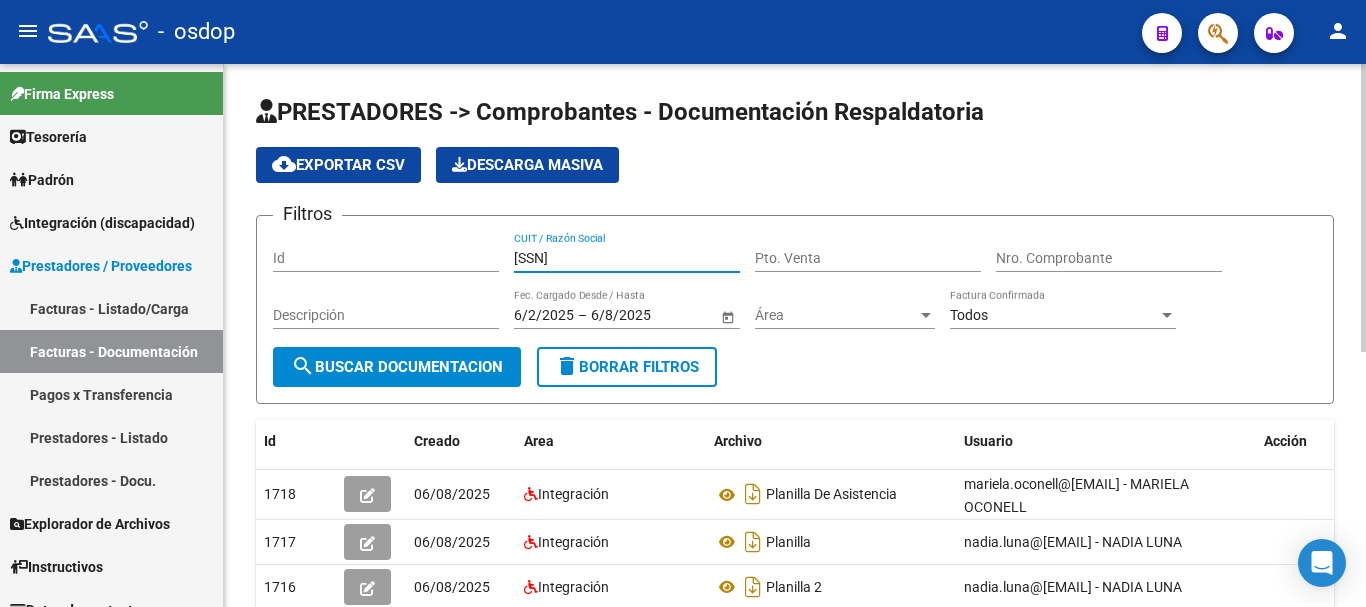 click on "search  Buscar Documentacion" 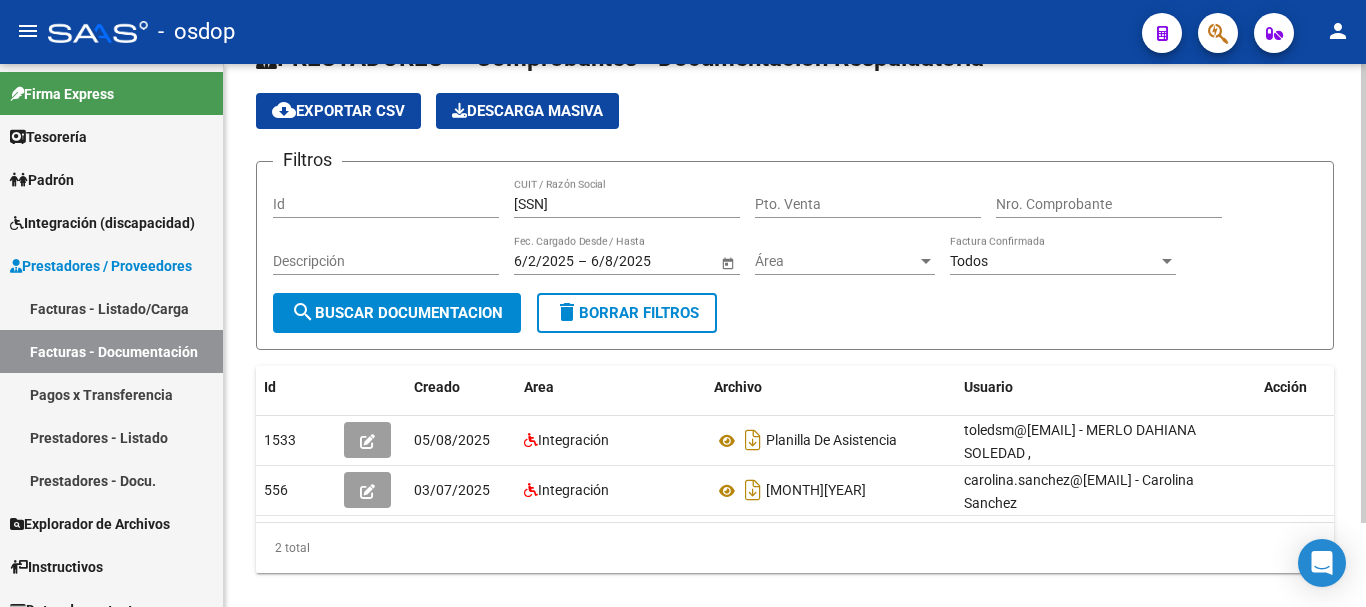 scroll, scrollTop: 100, scrollLeft: 0, axis: vertical 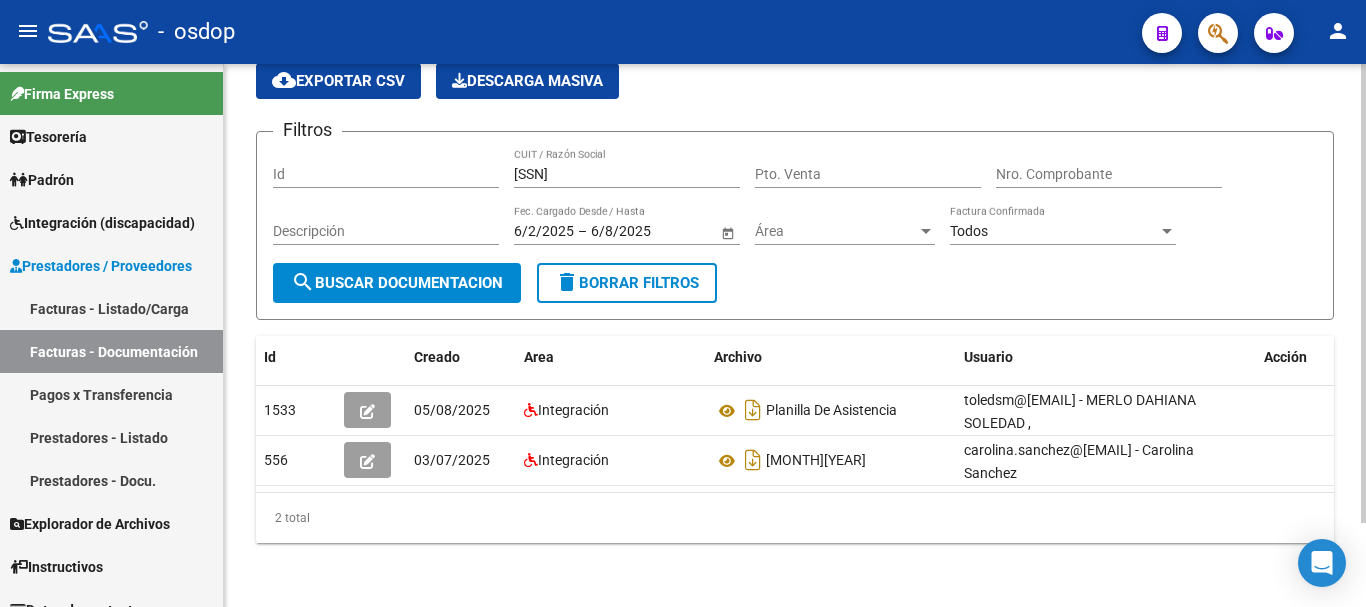 click on "[SSN]" at bounding box center (627, 174) 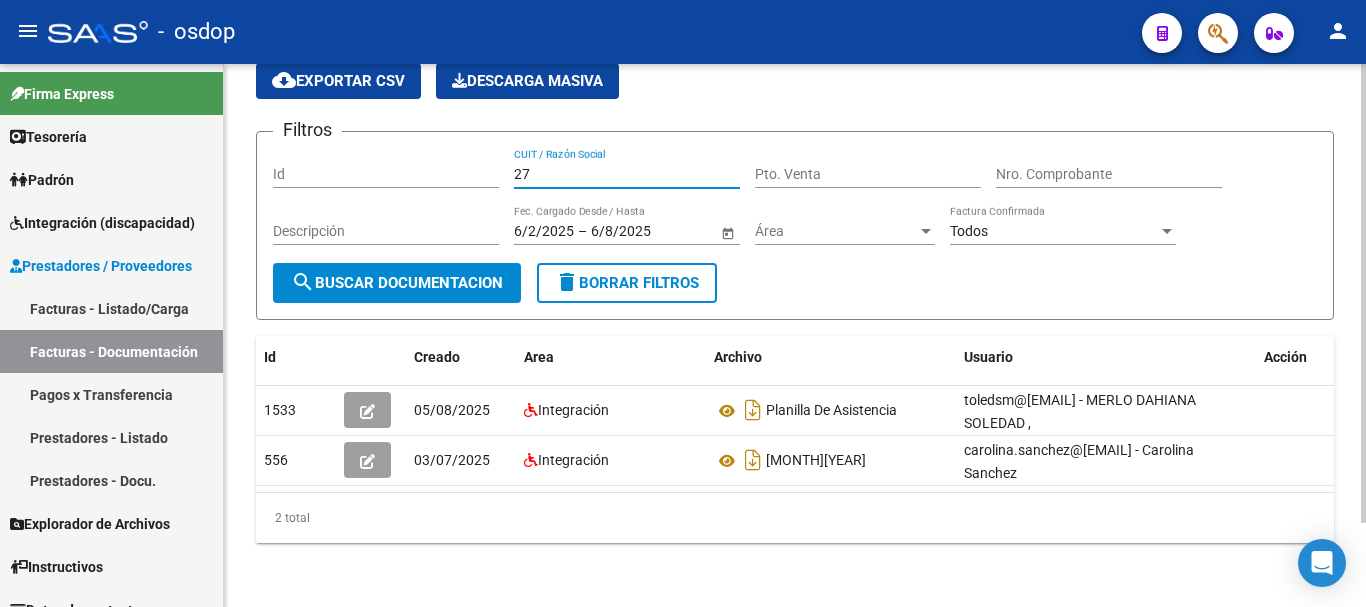 type on "2" 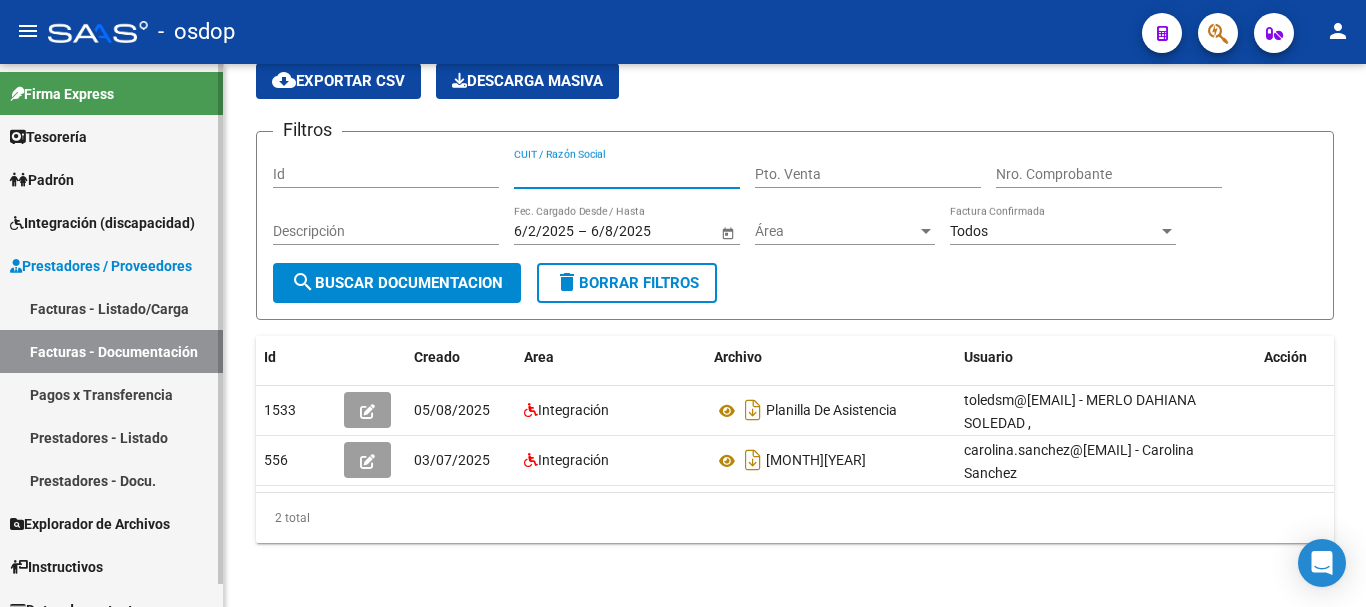 type 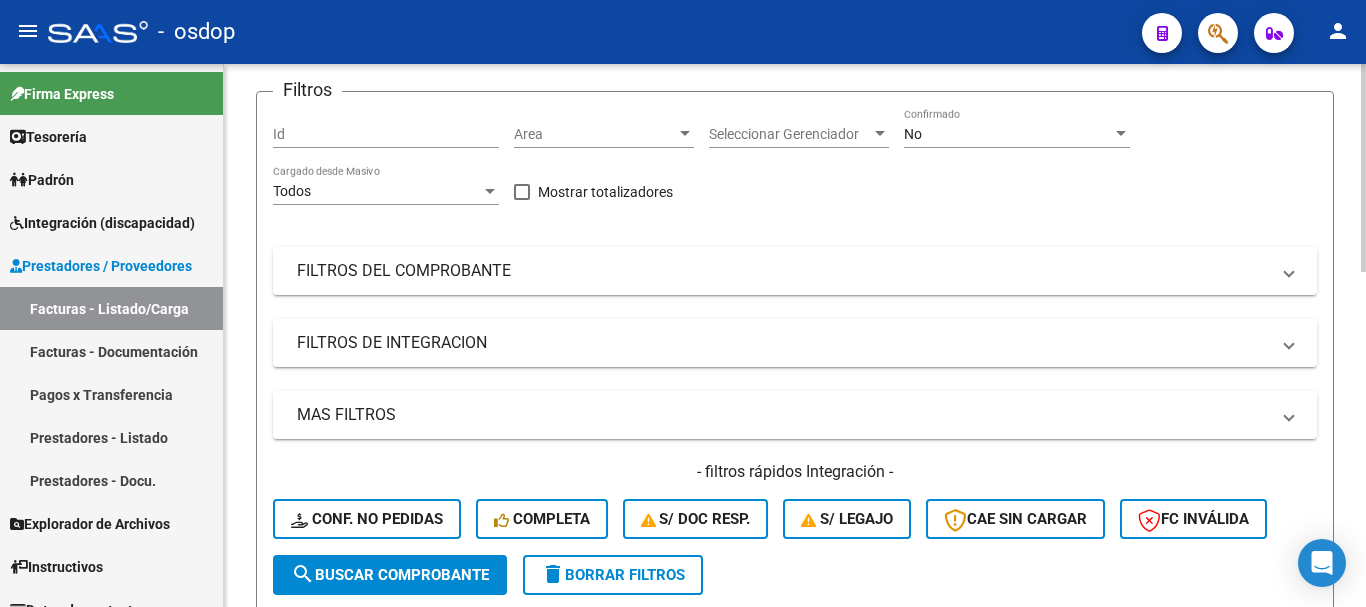 scroll, scrollTop: 100, scrollLeft: 0, axis: vertical 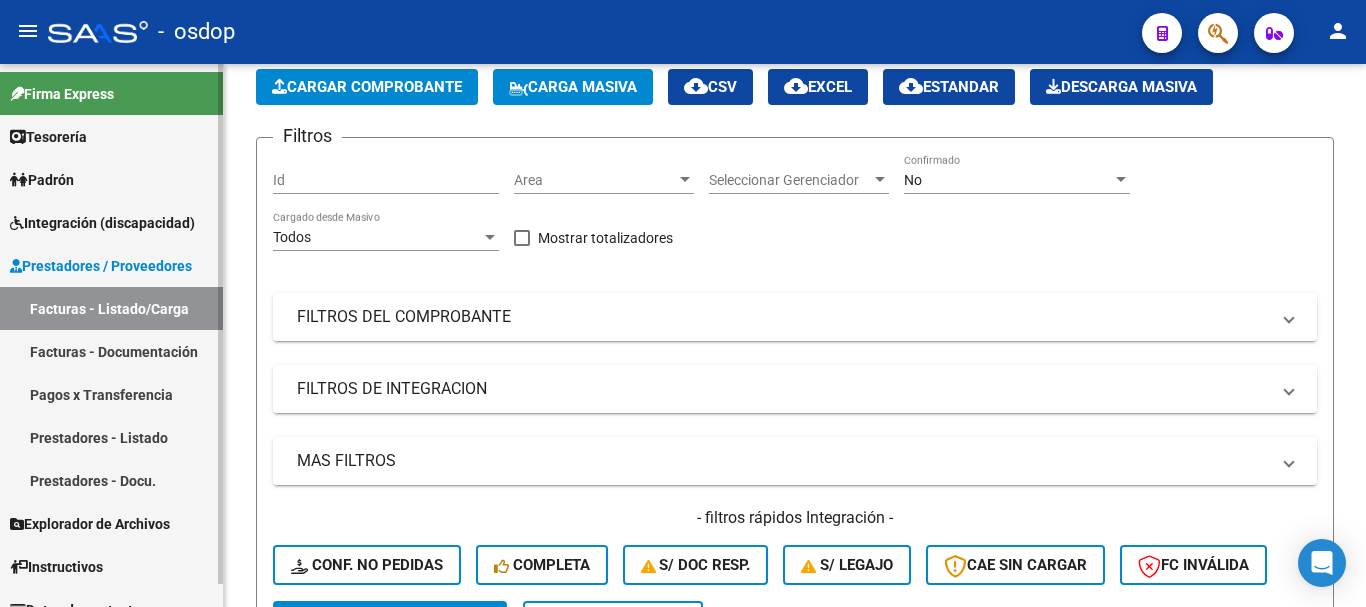 click on "Prestadores - Listado" at bounding box center (111, 437) 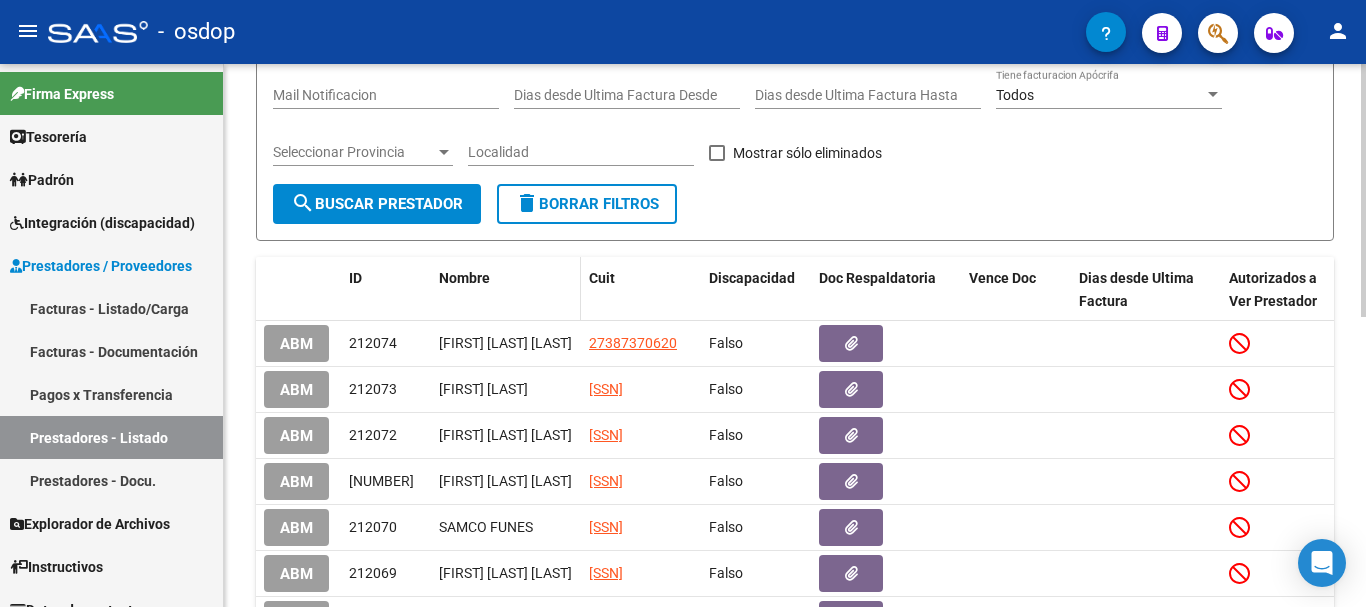 scroll, scrollTop: 300, scrollLeft: 0, axis: vertical 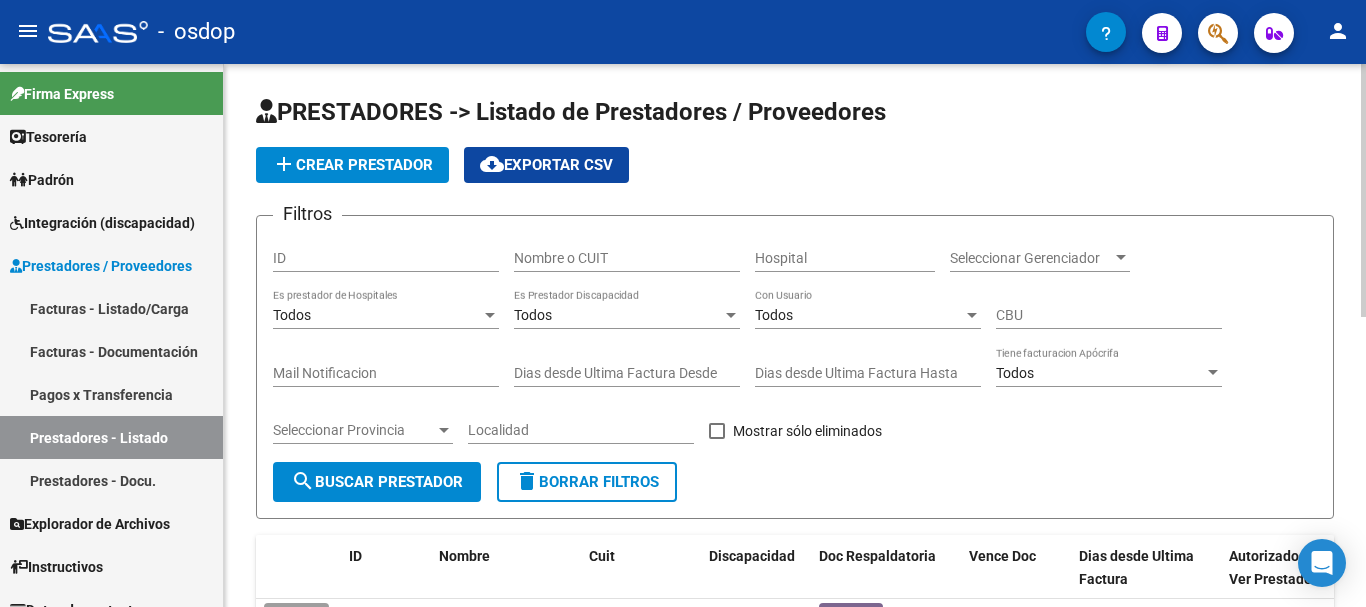 click on "Nombre o CUIT" at bounding box center [627, 258] 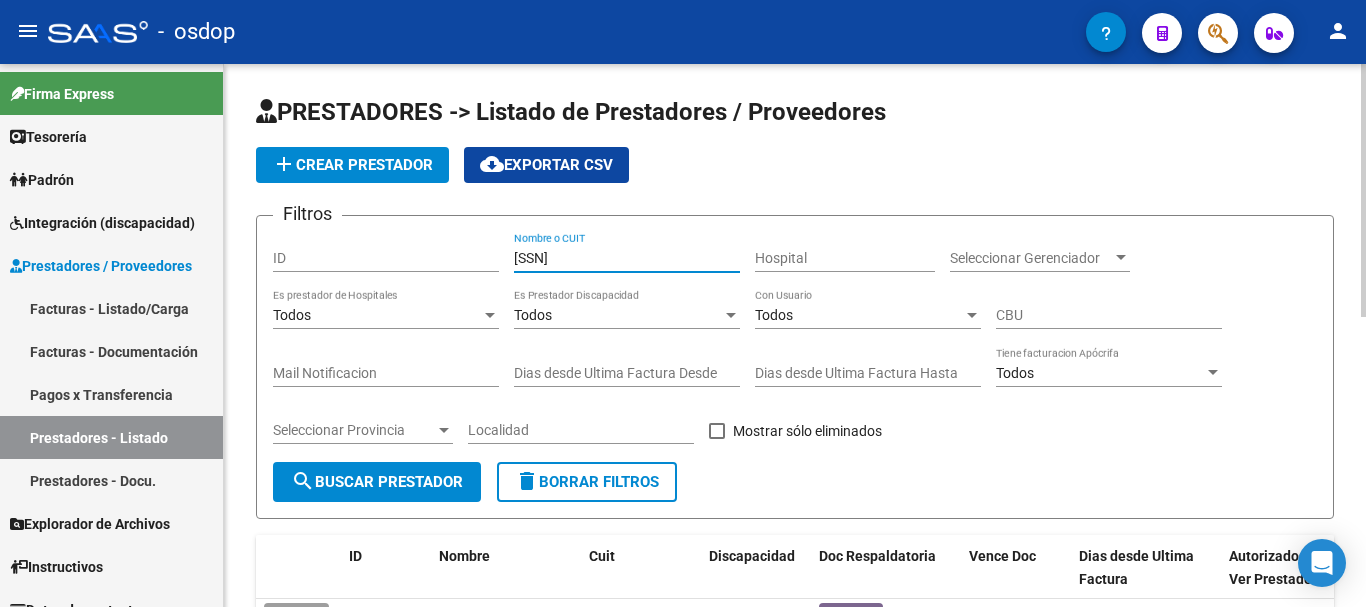 type on "[SSN]" 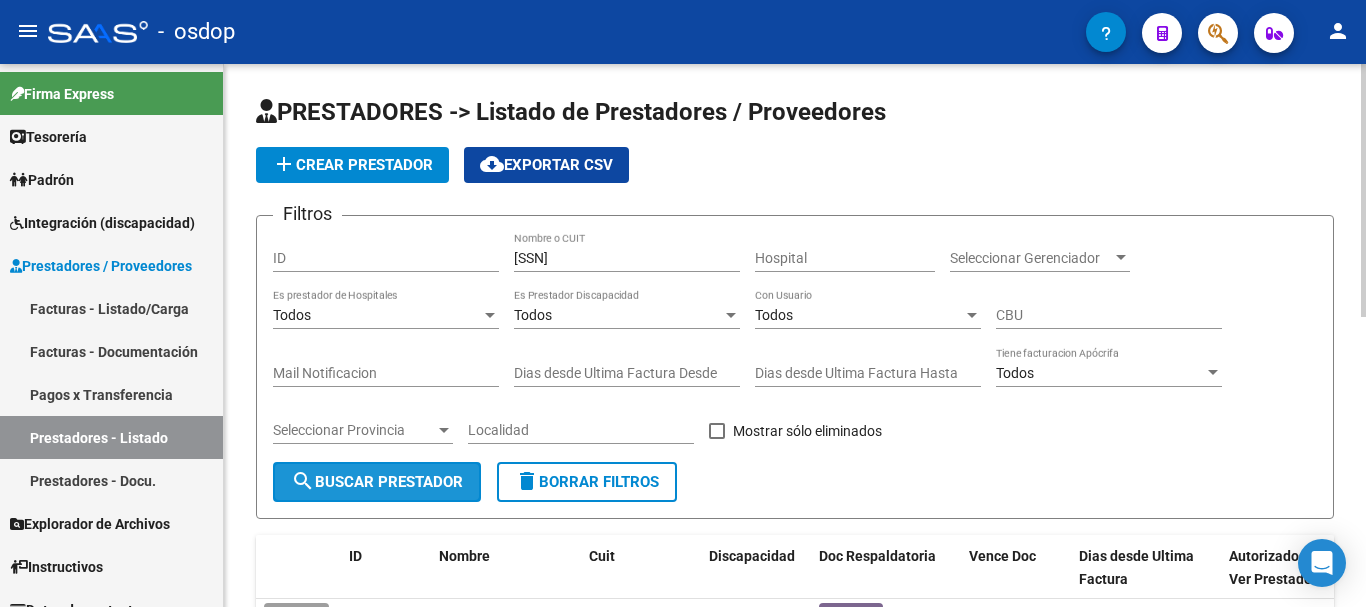 click on "search  Buscar Prestador" 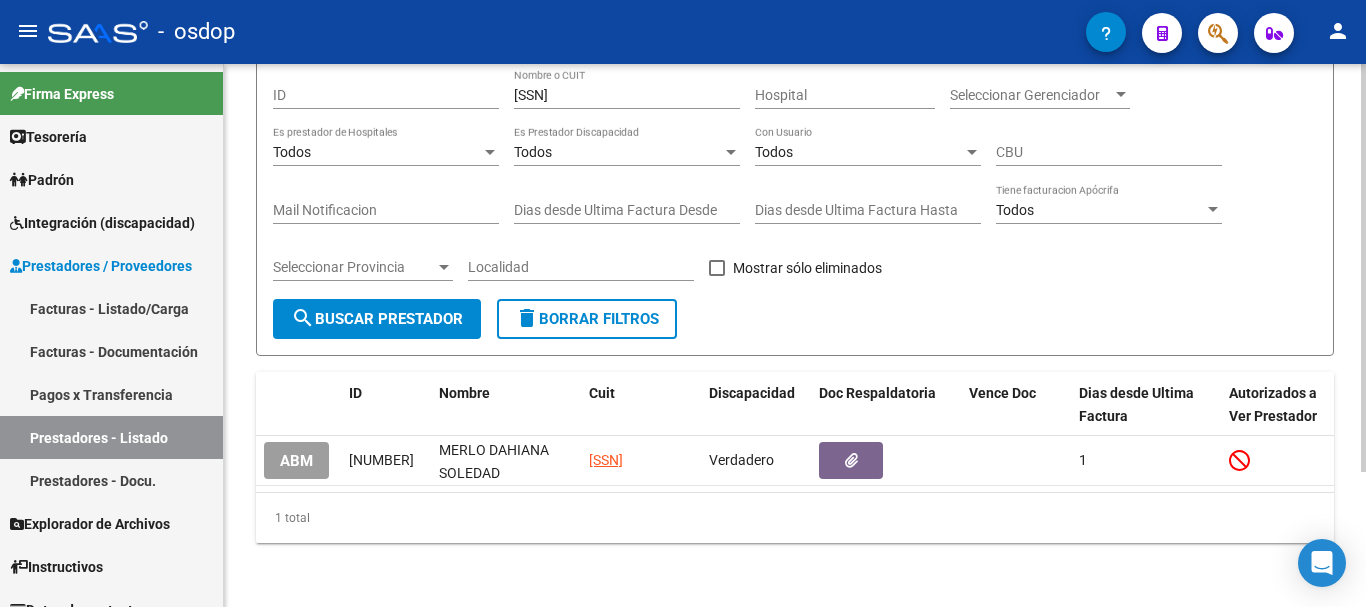 scroll, scrollTop: 179, scrollLeft: 0, axis: vertical 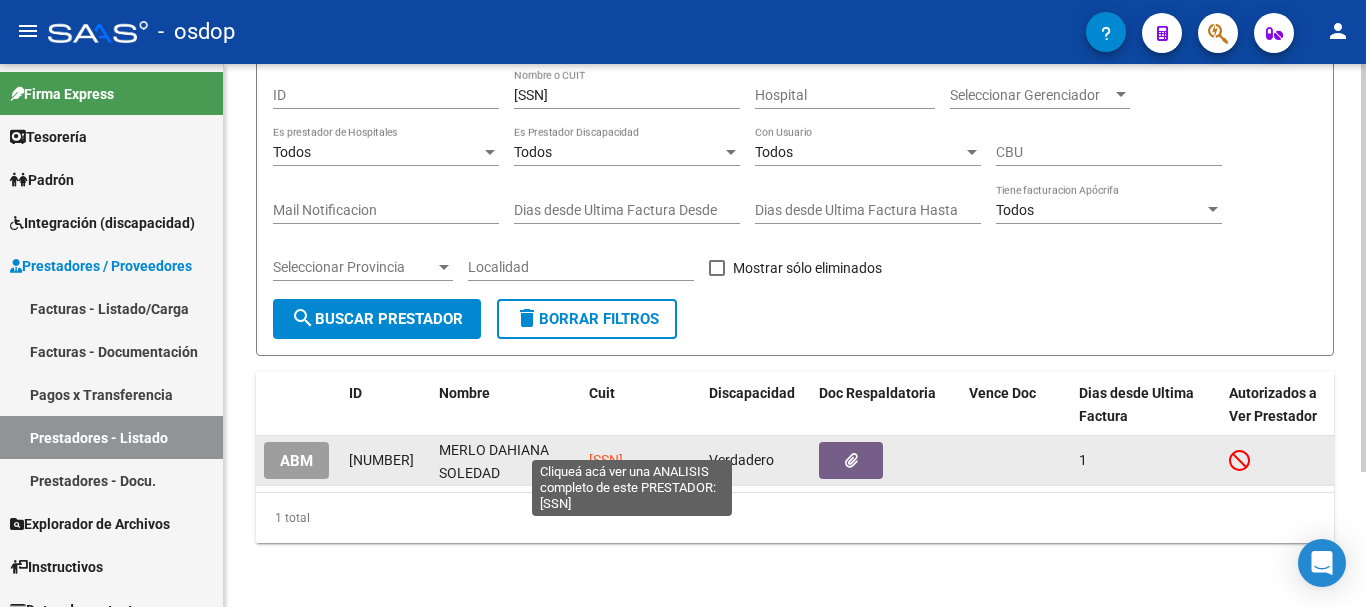 click on "[SSN]" 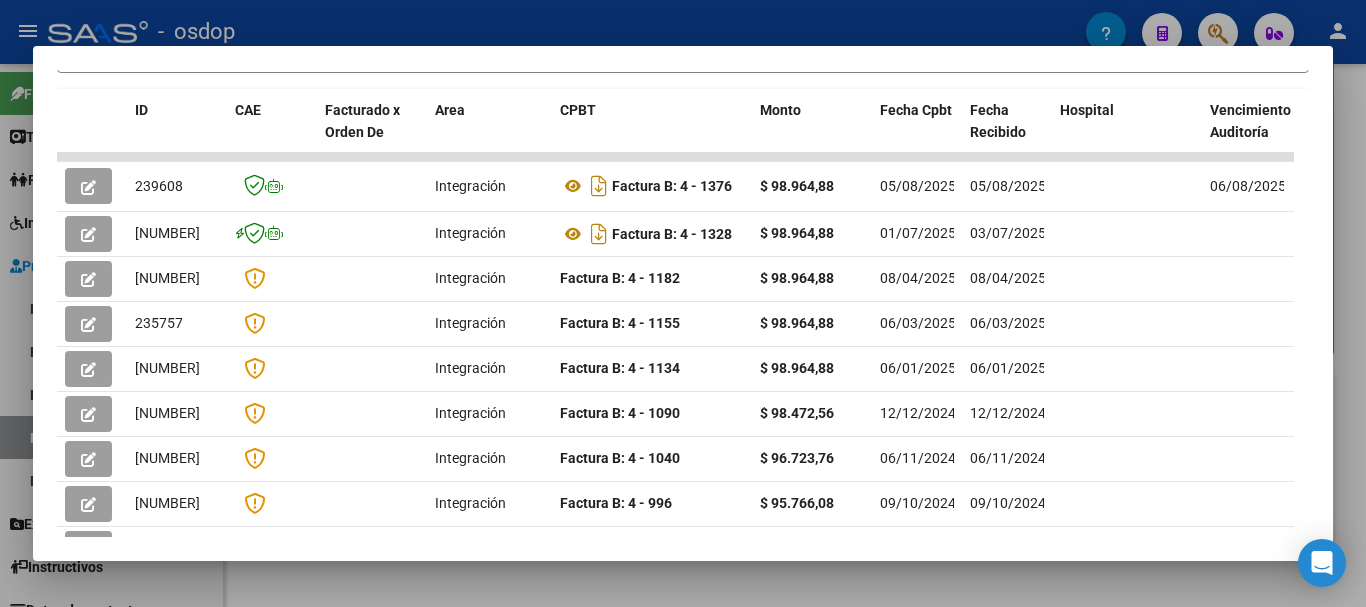 scroll, scrollTop: 361, scrollLeft: 0, axis: vertical 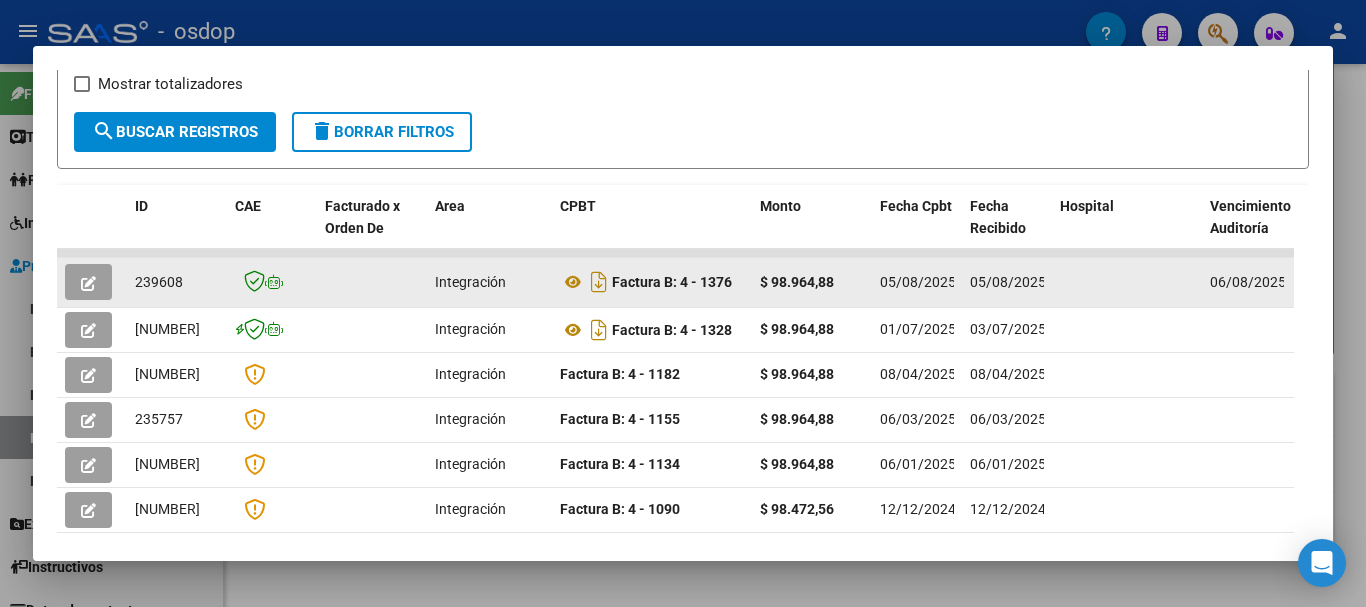 click 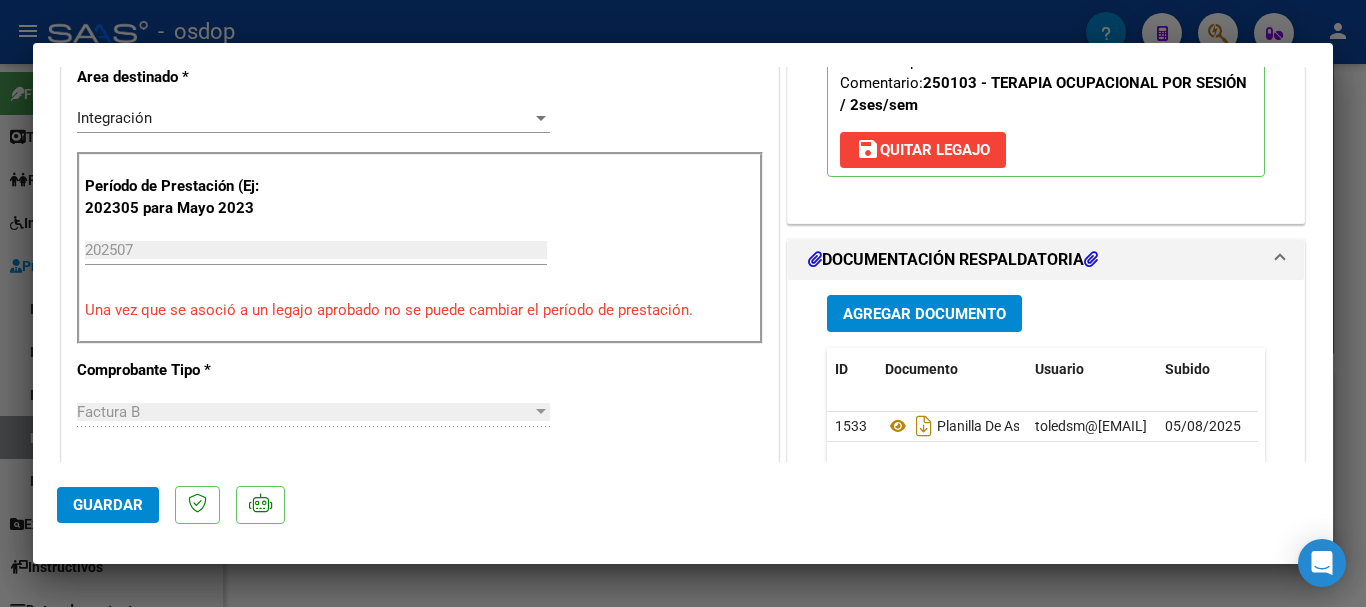 scroll, scrollTop: 500, scrollLeft: 0, axis: vertical 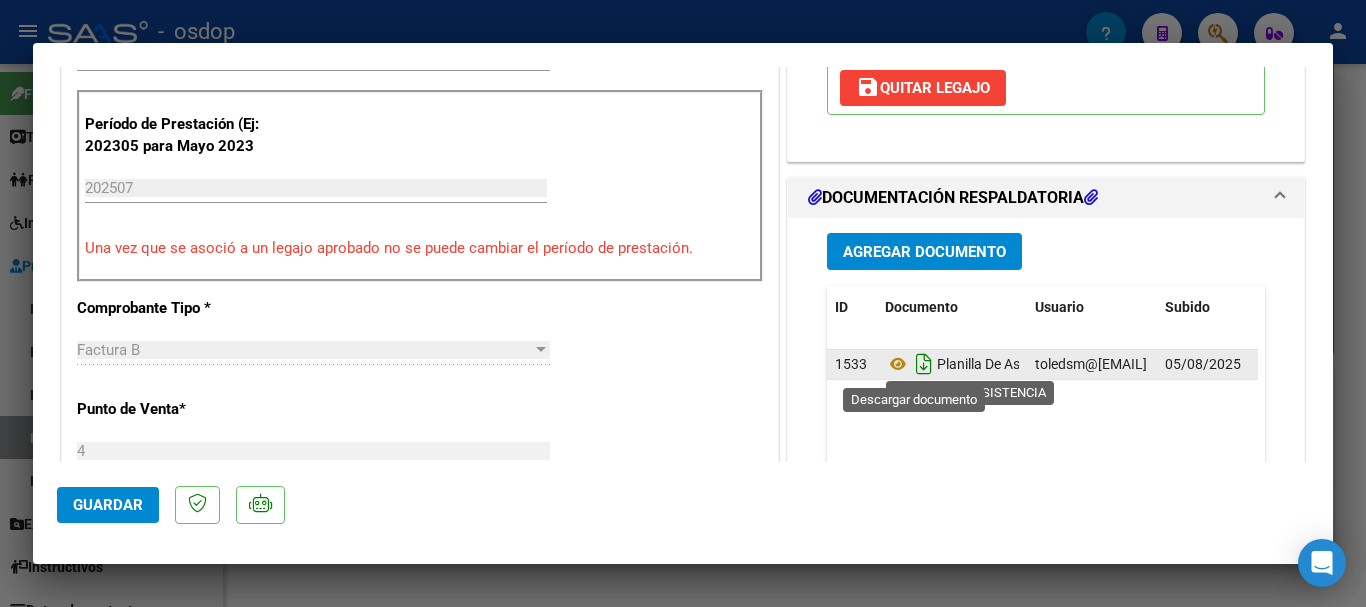 click 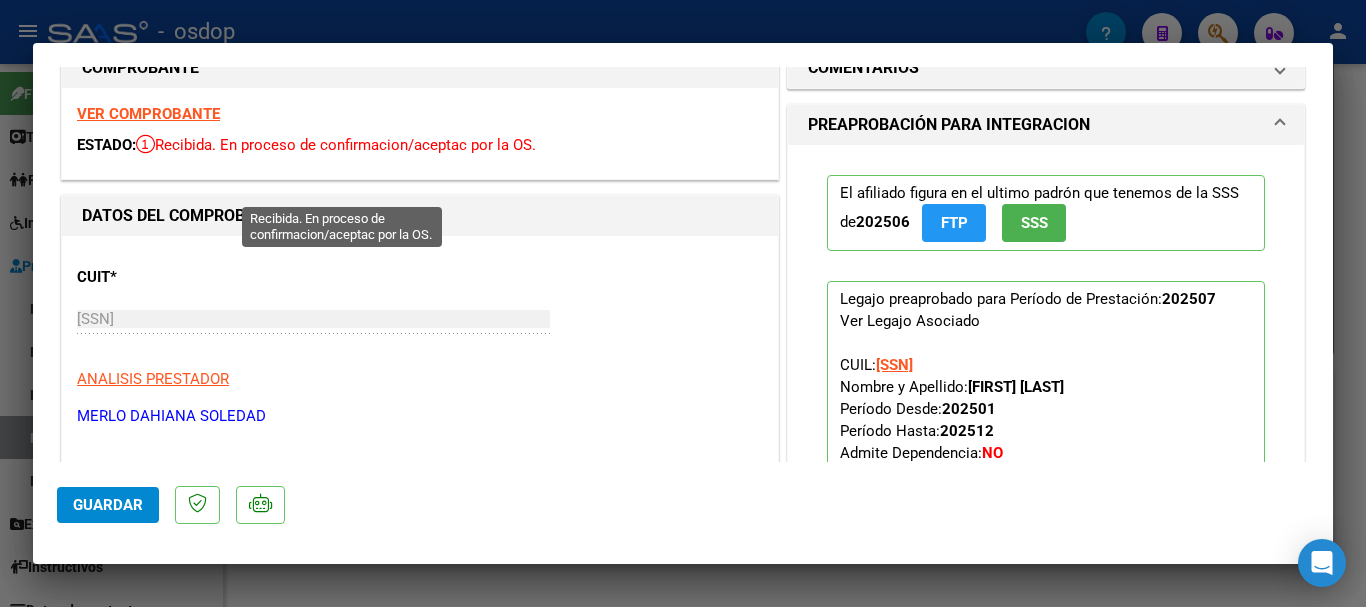 scroll, scrollTop: 0, scrollLeft: 0, axis: both 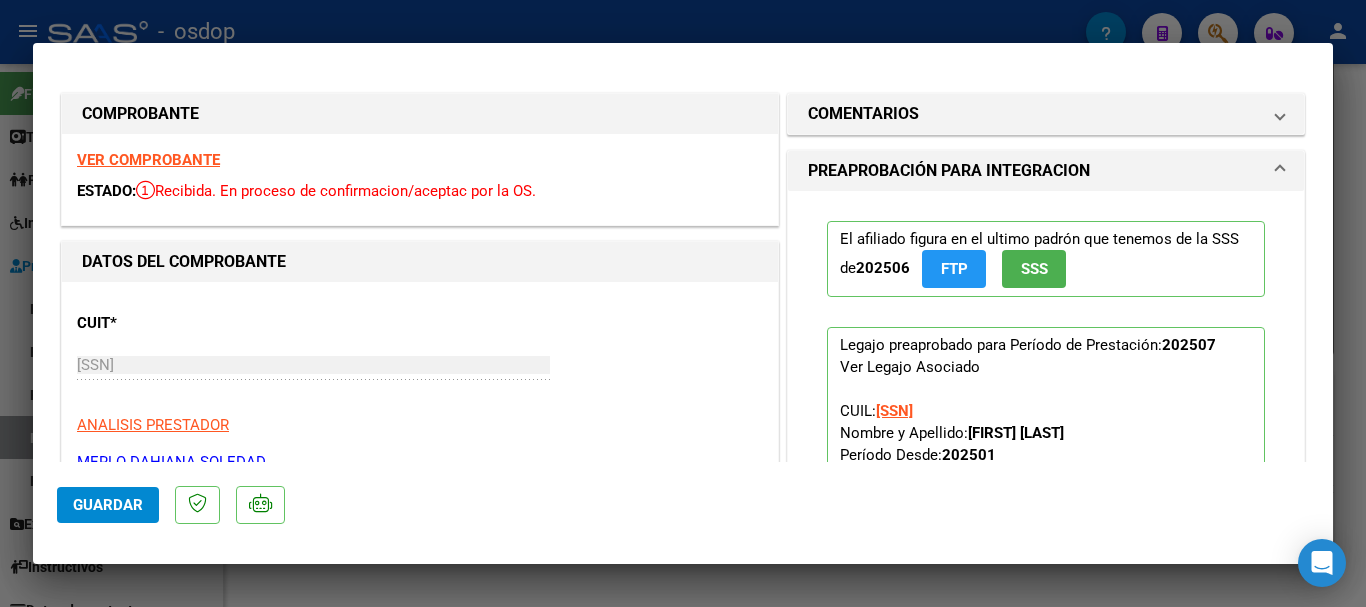 type 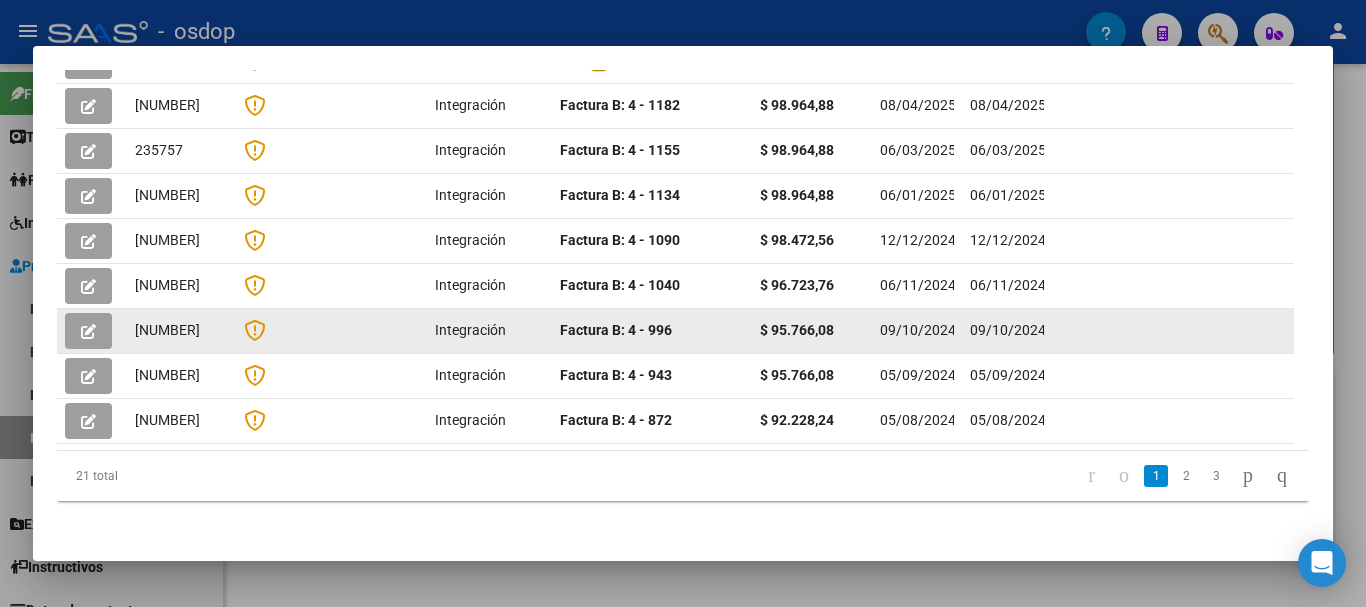 scroll, scrollTop: 661, scrollLeft: 0, axis: vertical 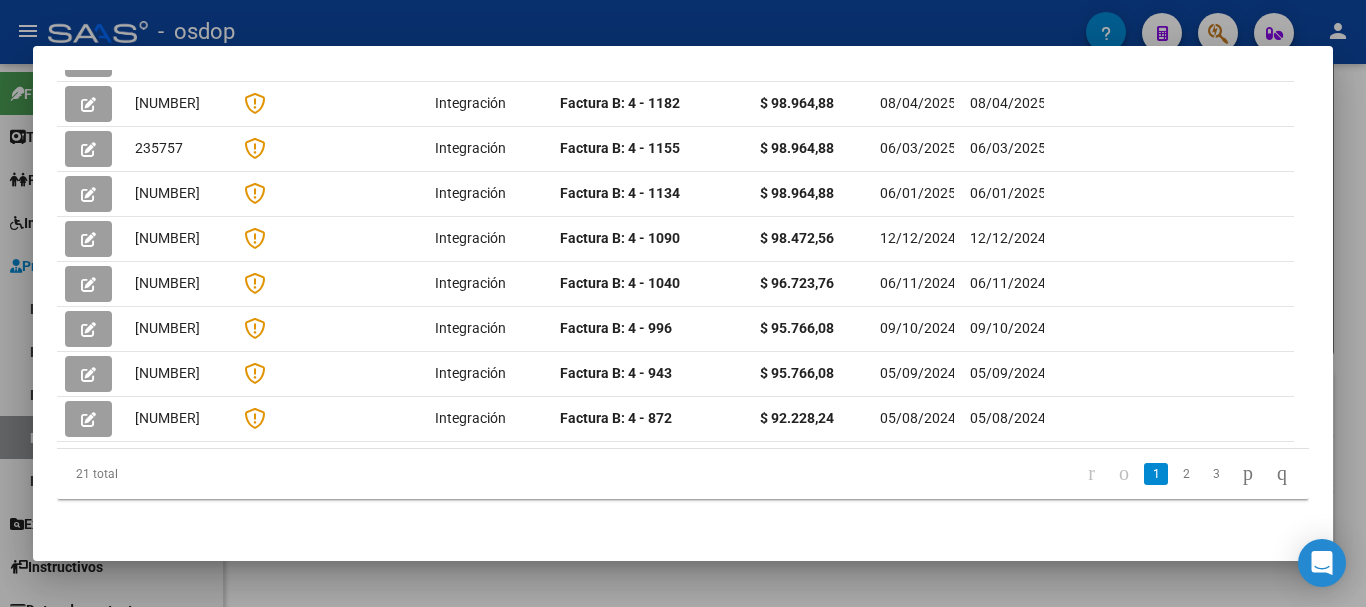 drag, startPoint x: 415, startPoint y: 429, endPoint x: 493, endPoint y: 430, distance: 78.00641 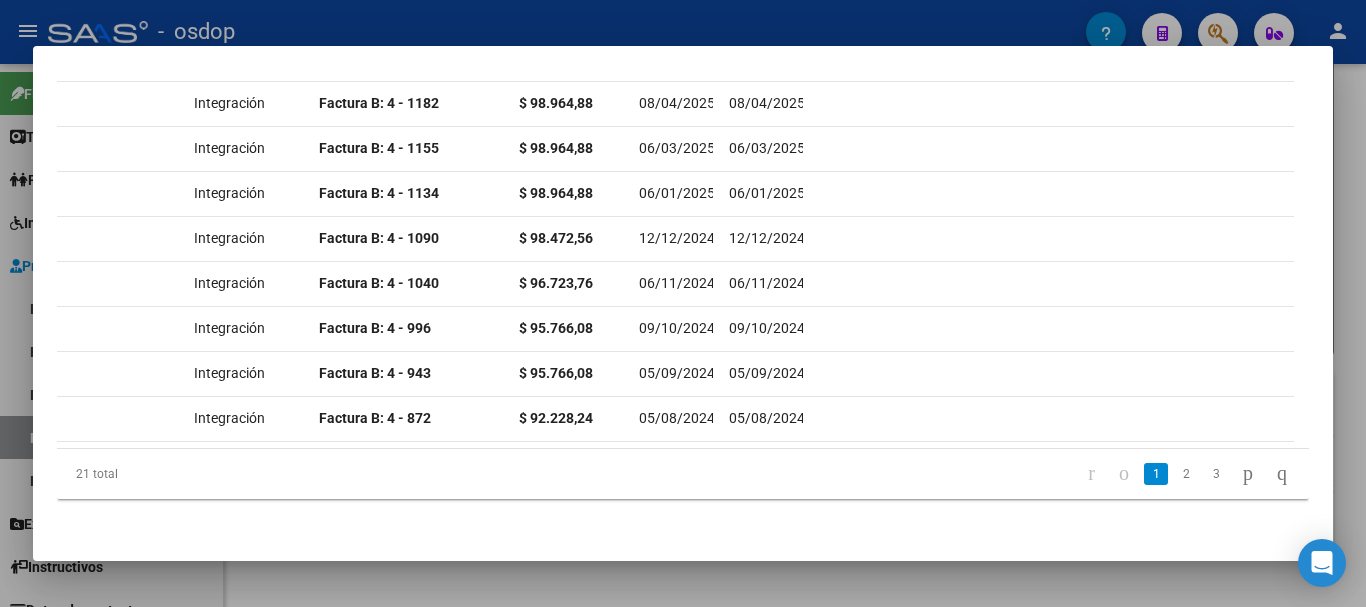 scroll, scrollTop: 0, scrollLeft: 741, axis: horizontal 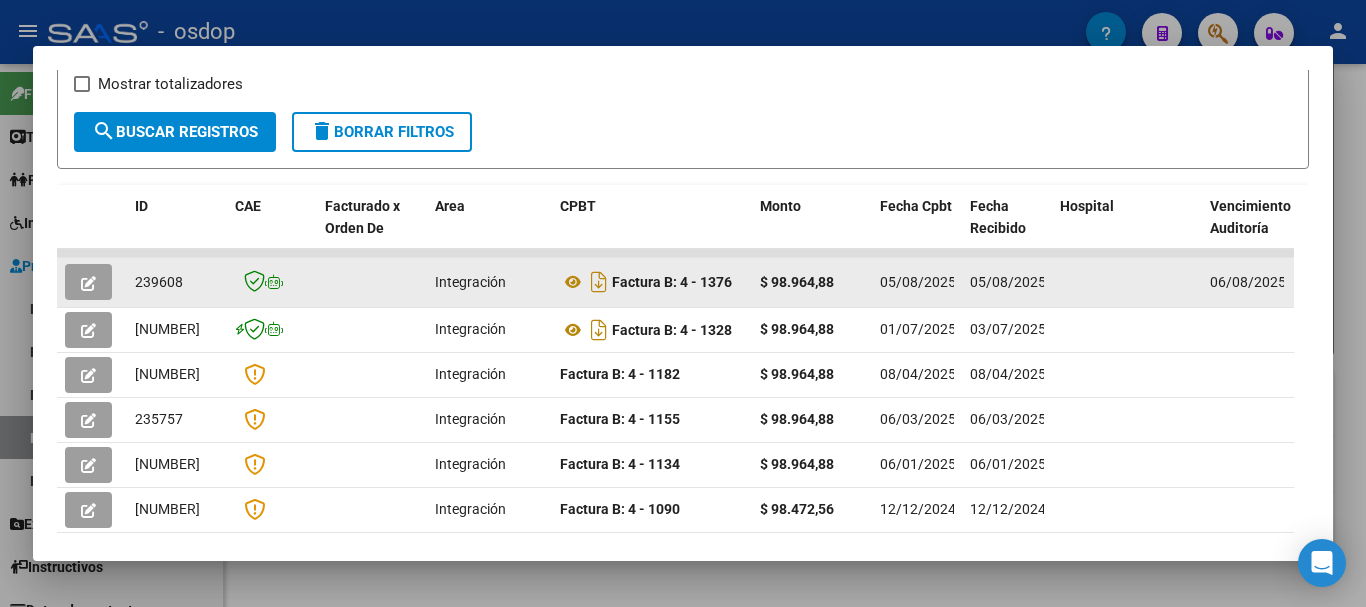 click 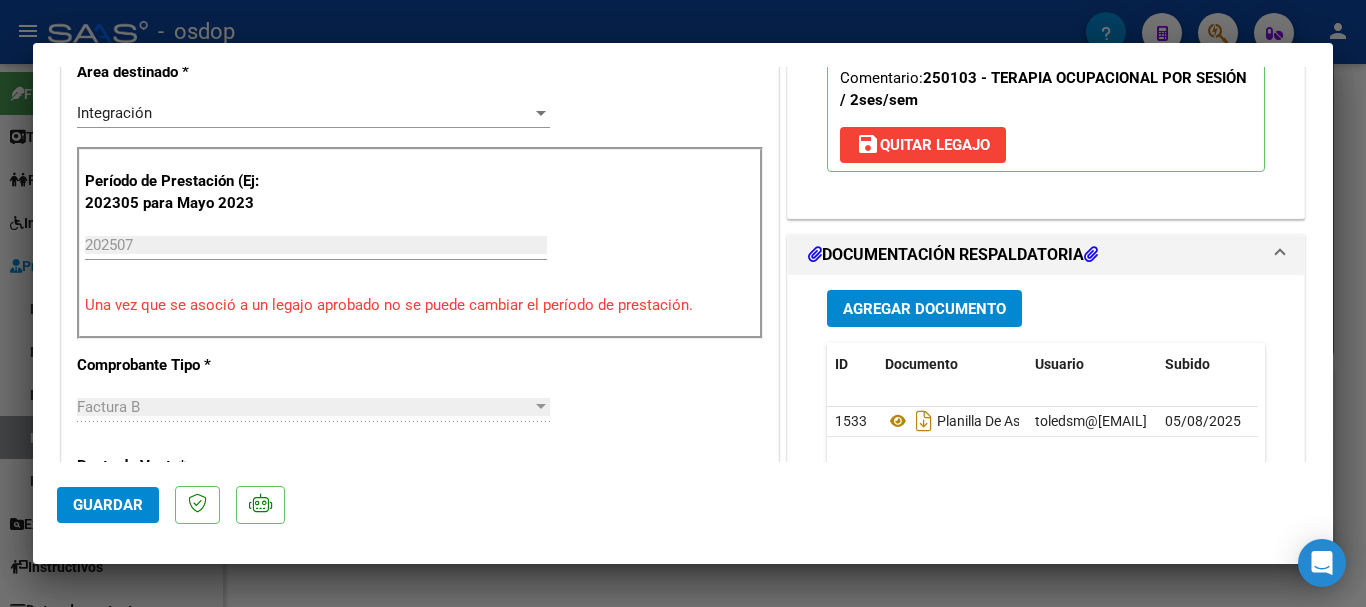 scroll, scrollTop: 500, scrollLeft: 0, axis: vertical 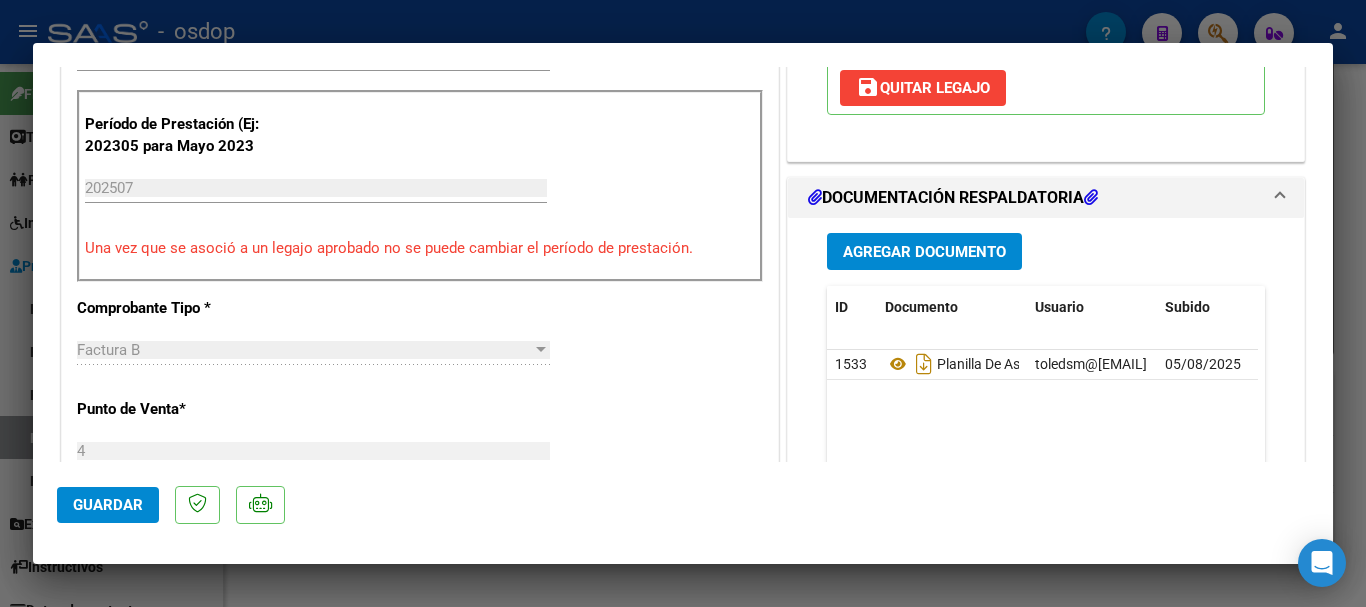 type 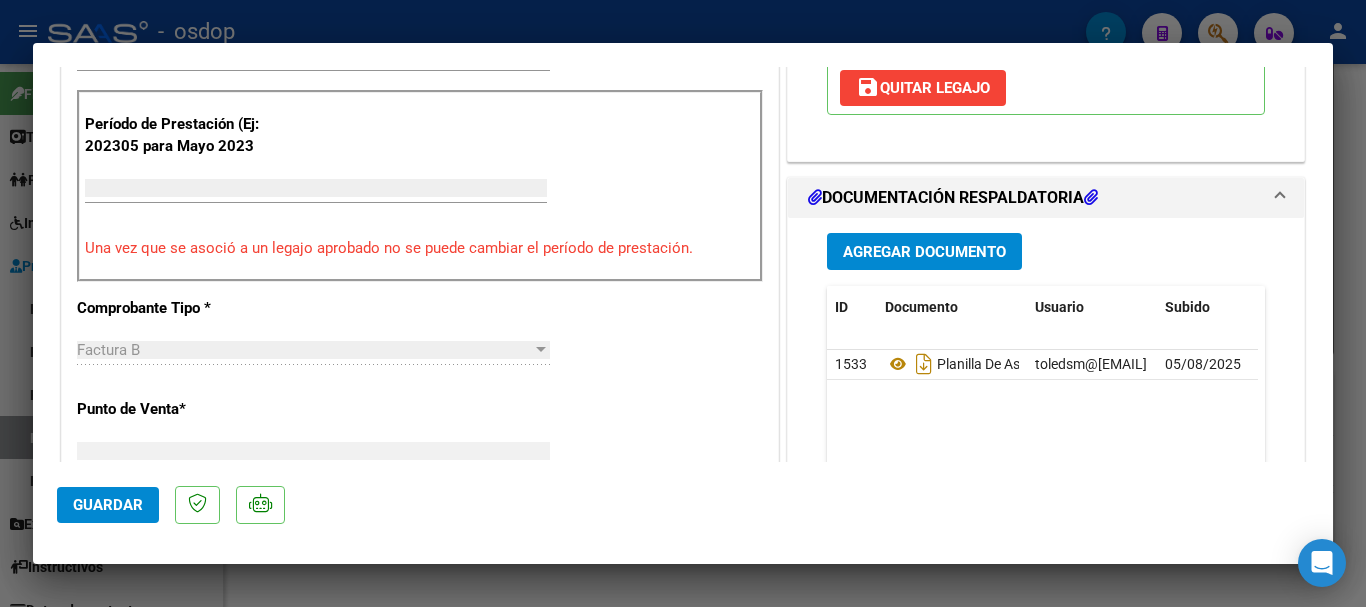 type 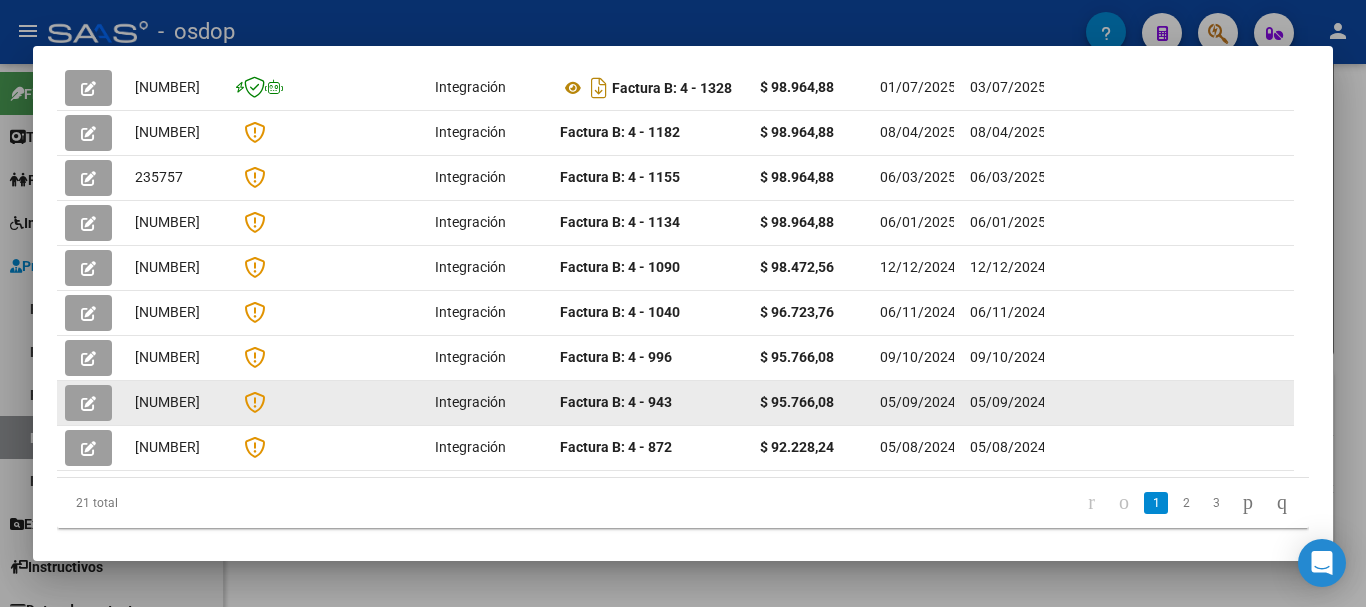 scroll, scrollTop: 661, scrollLeft: 0, axis: vertical 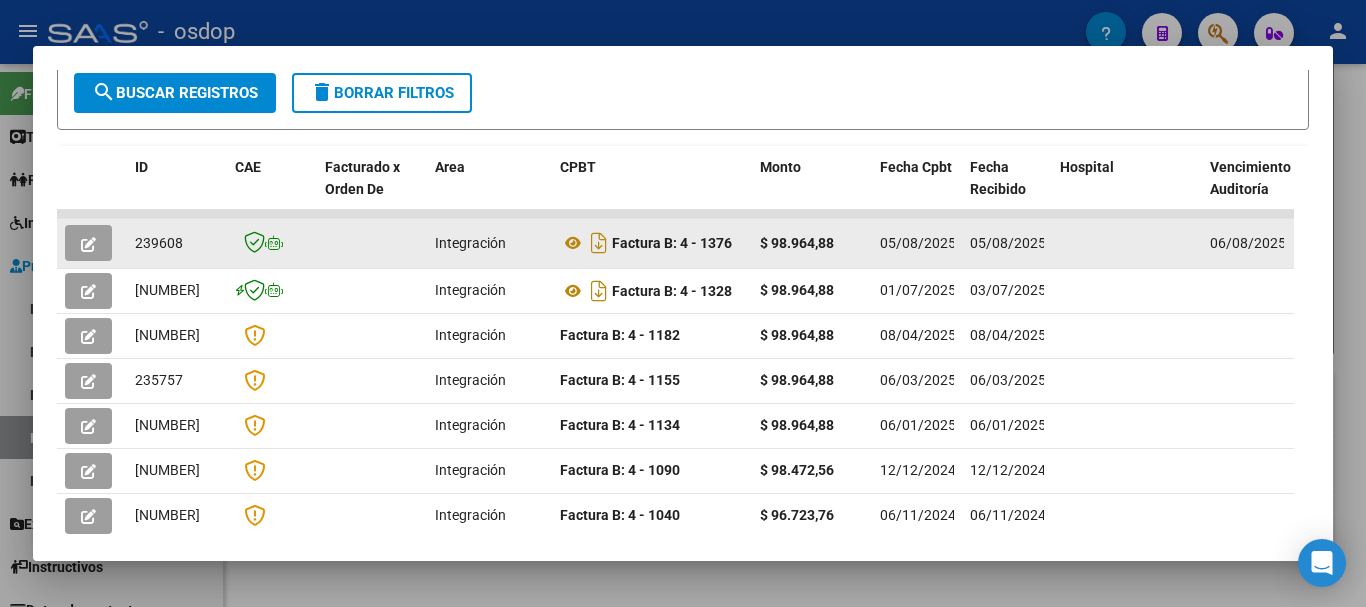 click 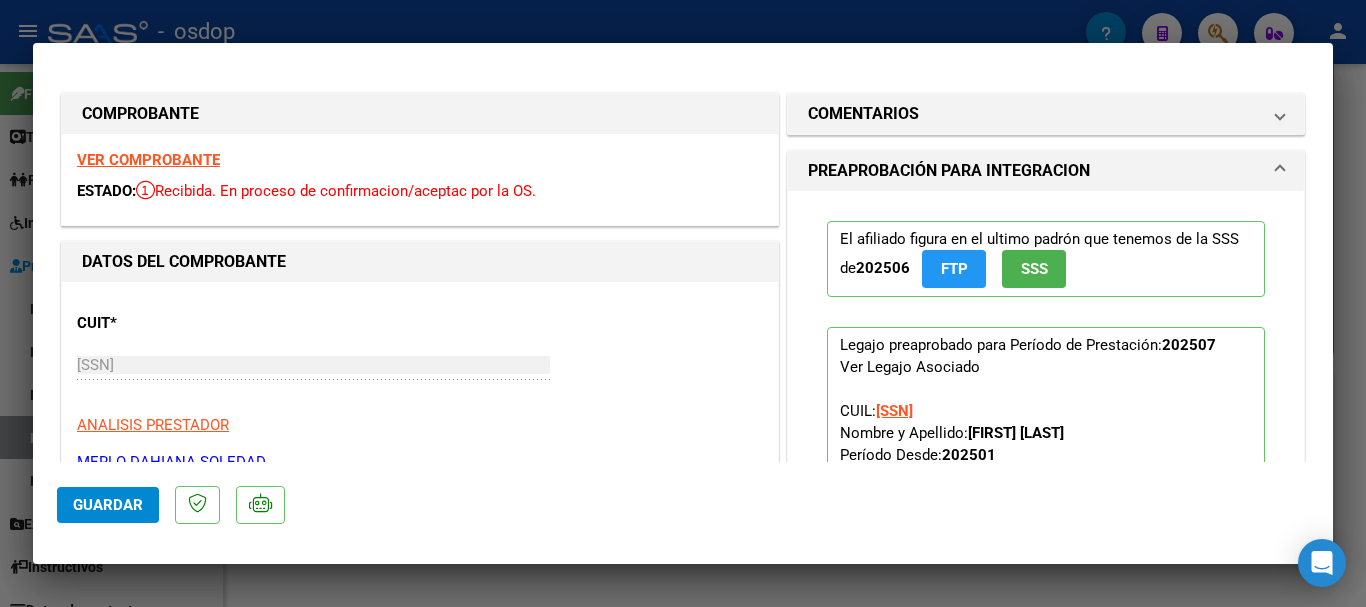 drag, startPoint x: 553, startPoint y: 195, endPoint x: 132, endPoint y: 182, distance: 421.20065 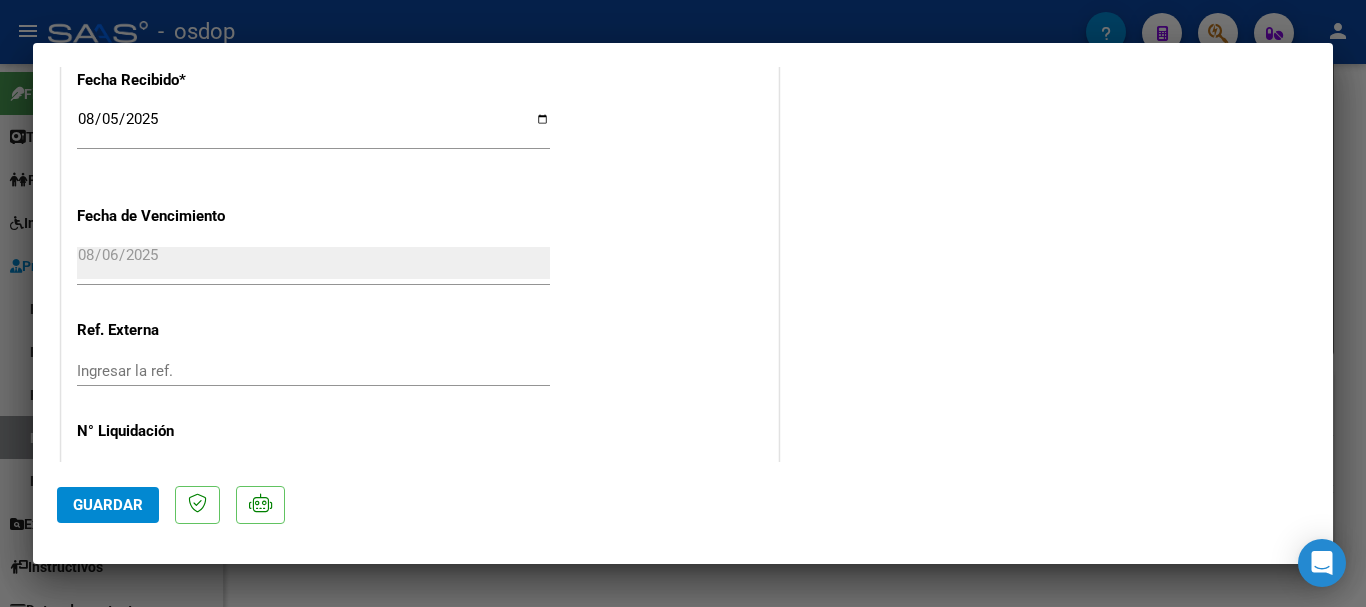 scroll, scrollTop: 1435, scrollLeft: 0, axis: vertical 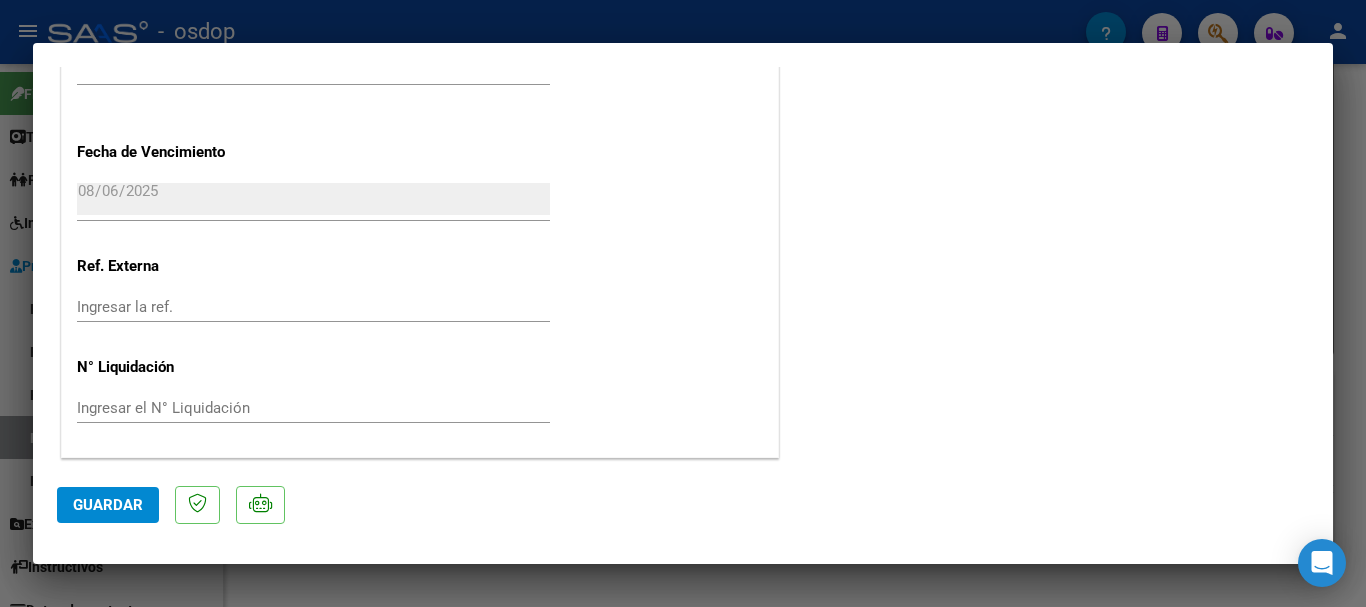 type 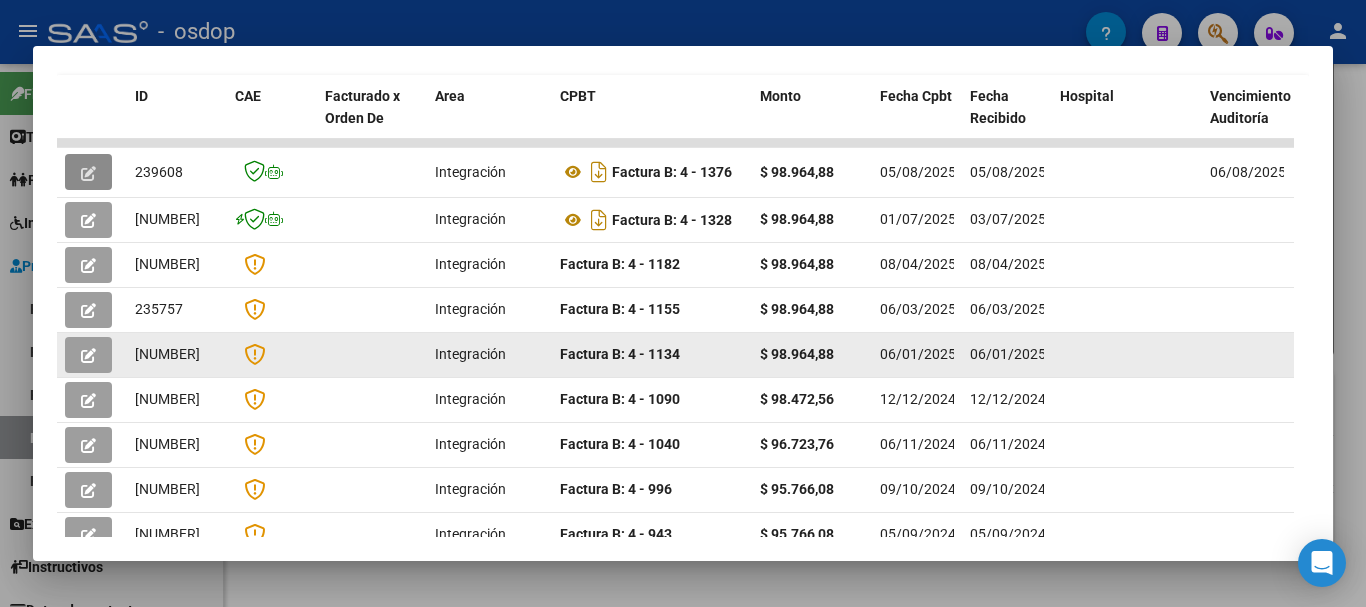scroll, scrollTop: 500, scrollLeft: 0, axis: vertical 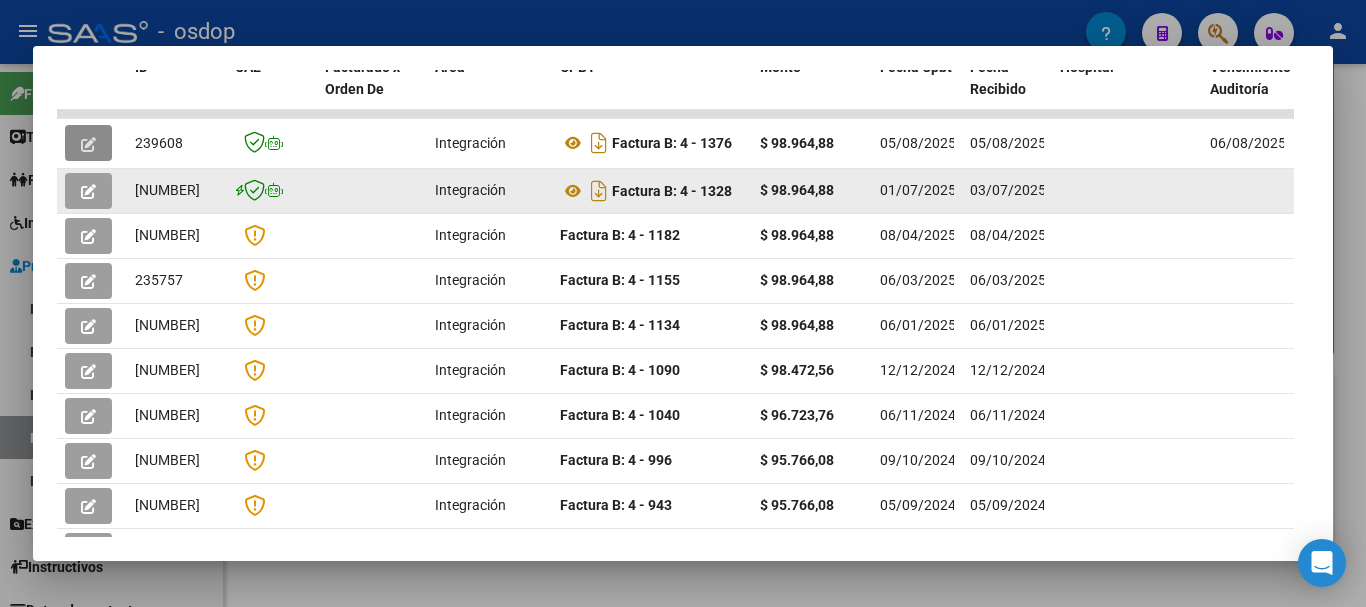 click 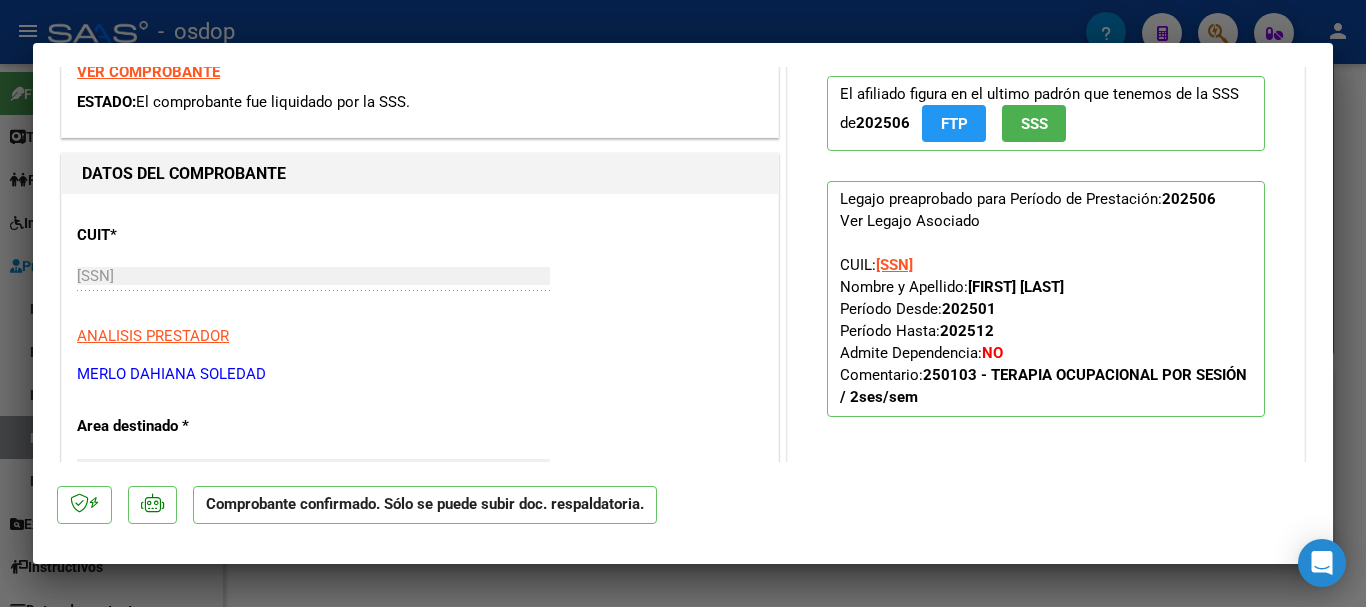 scroll, scrollTop: 294, scrollLeft: 0, axis: vertical 